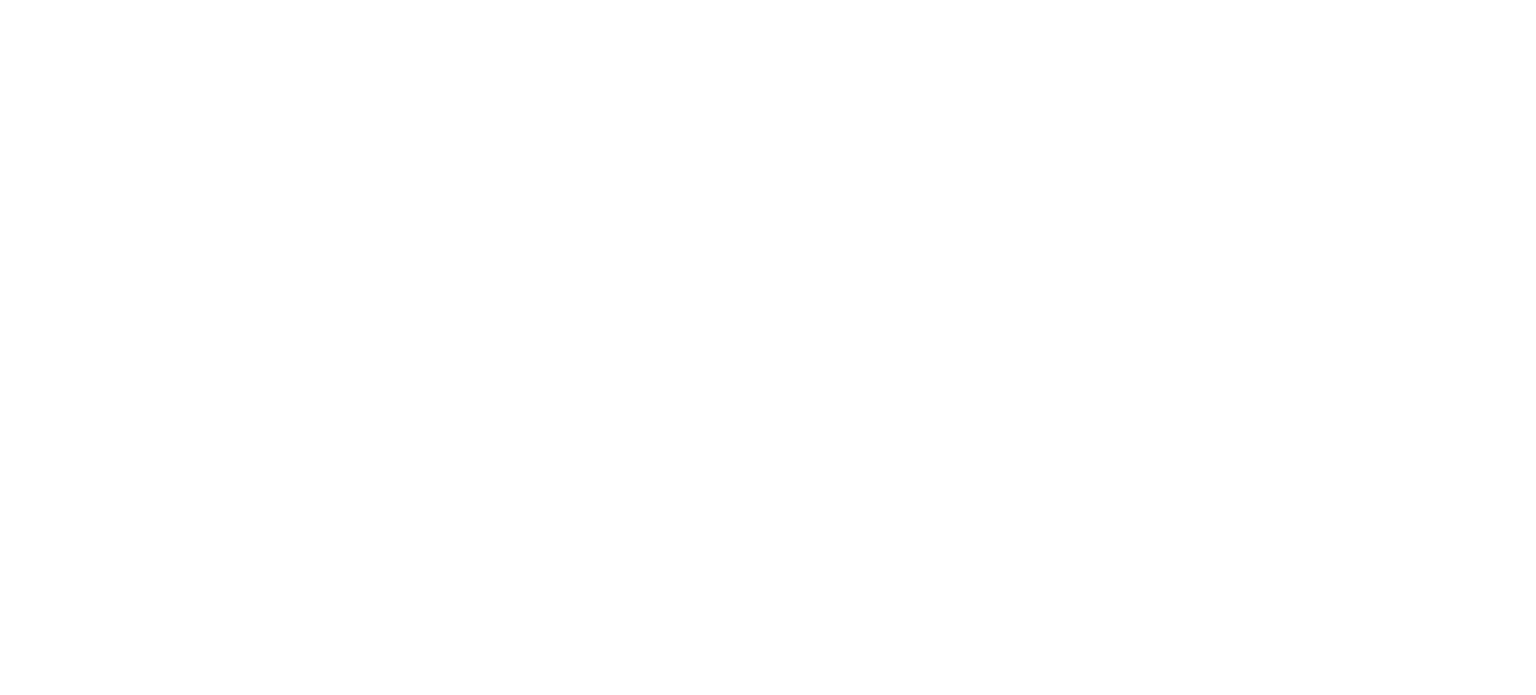 scroll, scrollTop: 0, scrollLeft: 0, axis: both 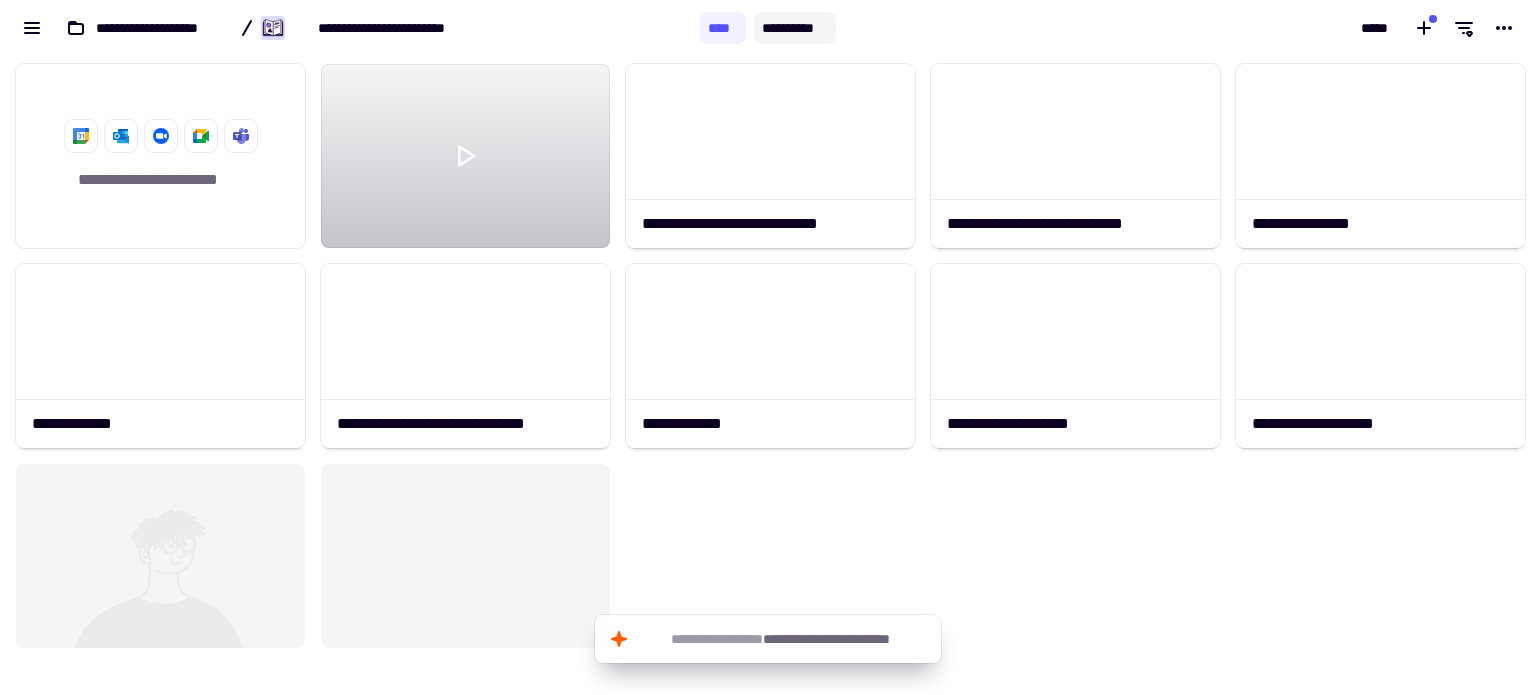 click on "**********" 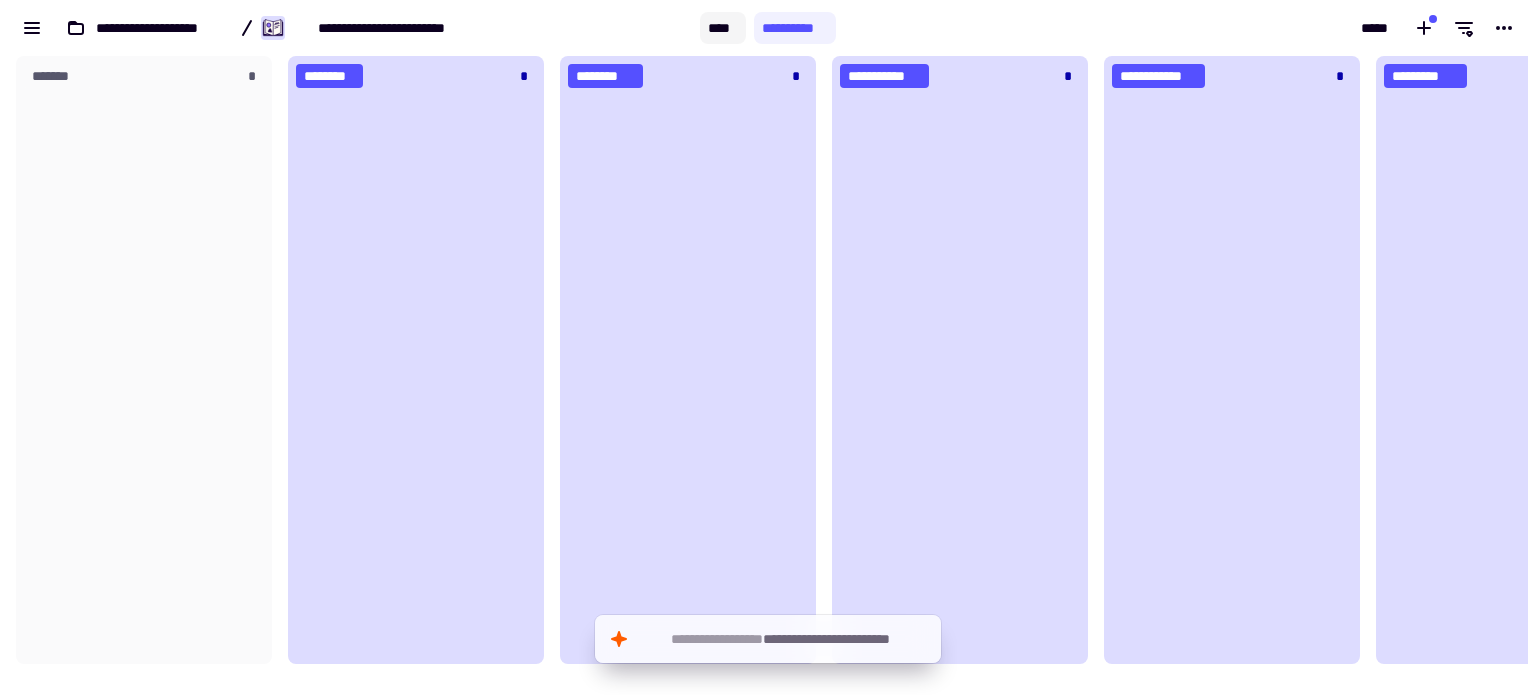 scroll, scrollTop: 16, scrollLeft: 16, axis: both 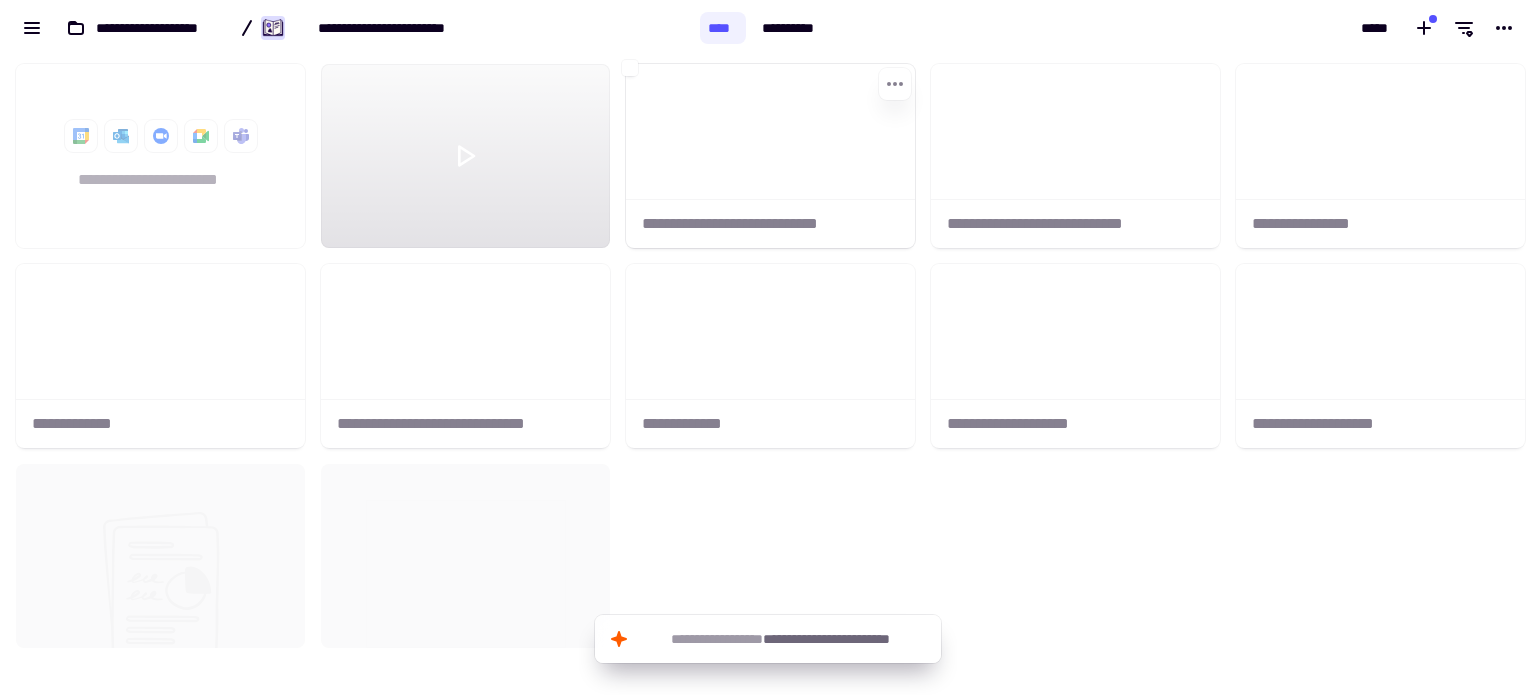 click 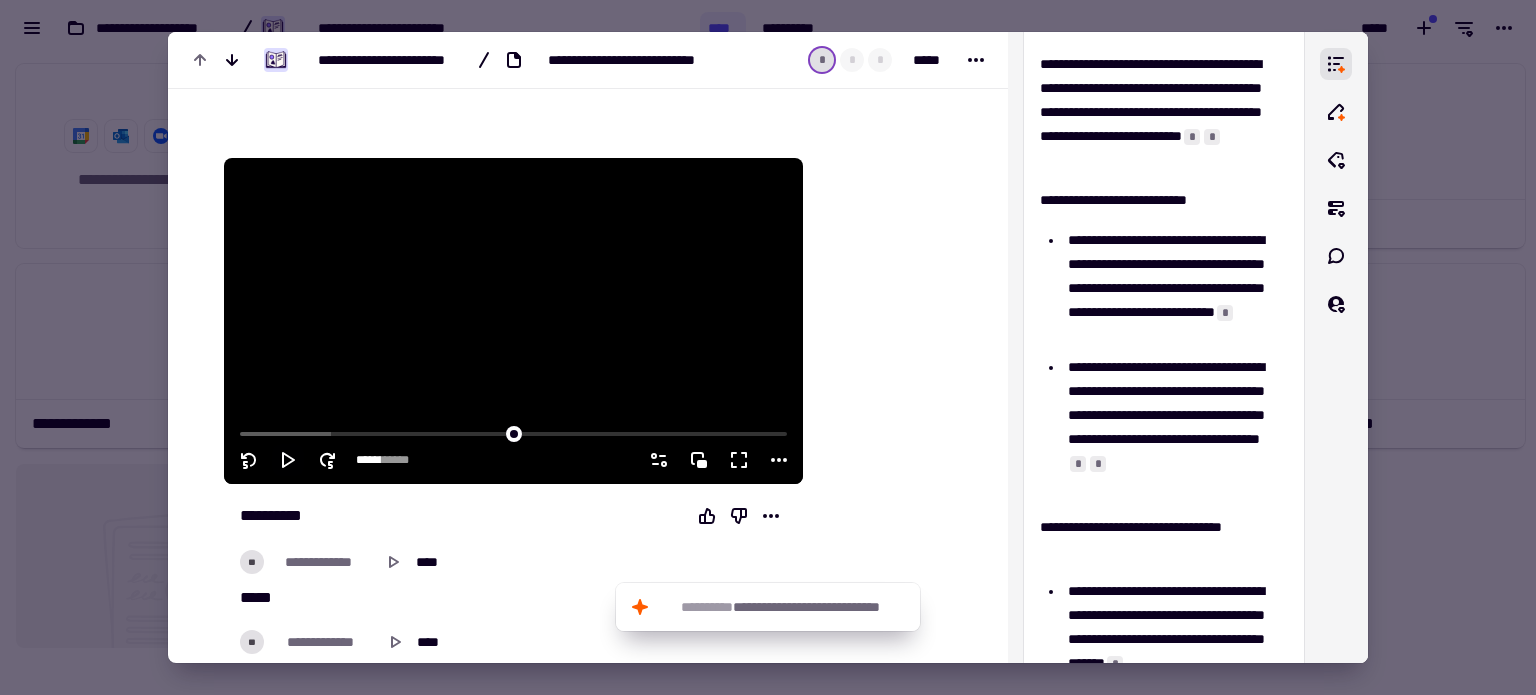 click 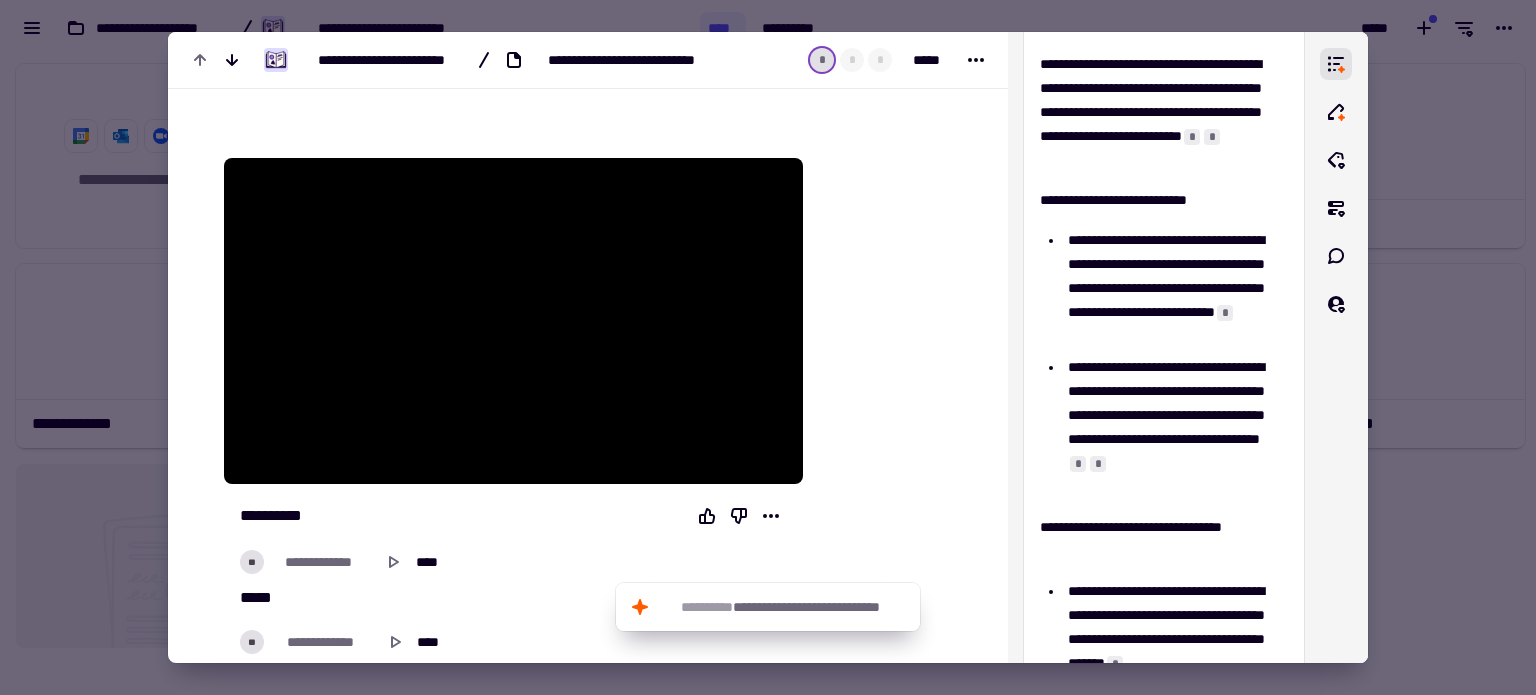 type on "*****" 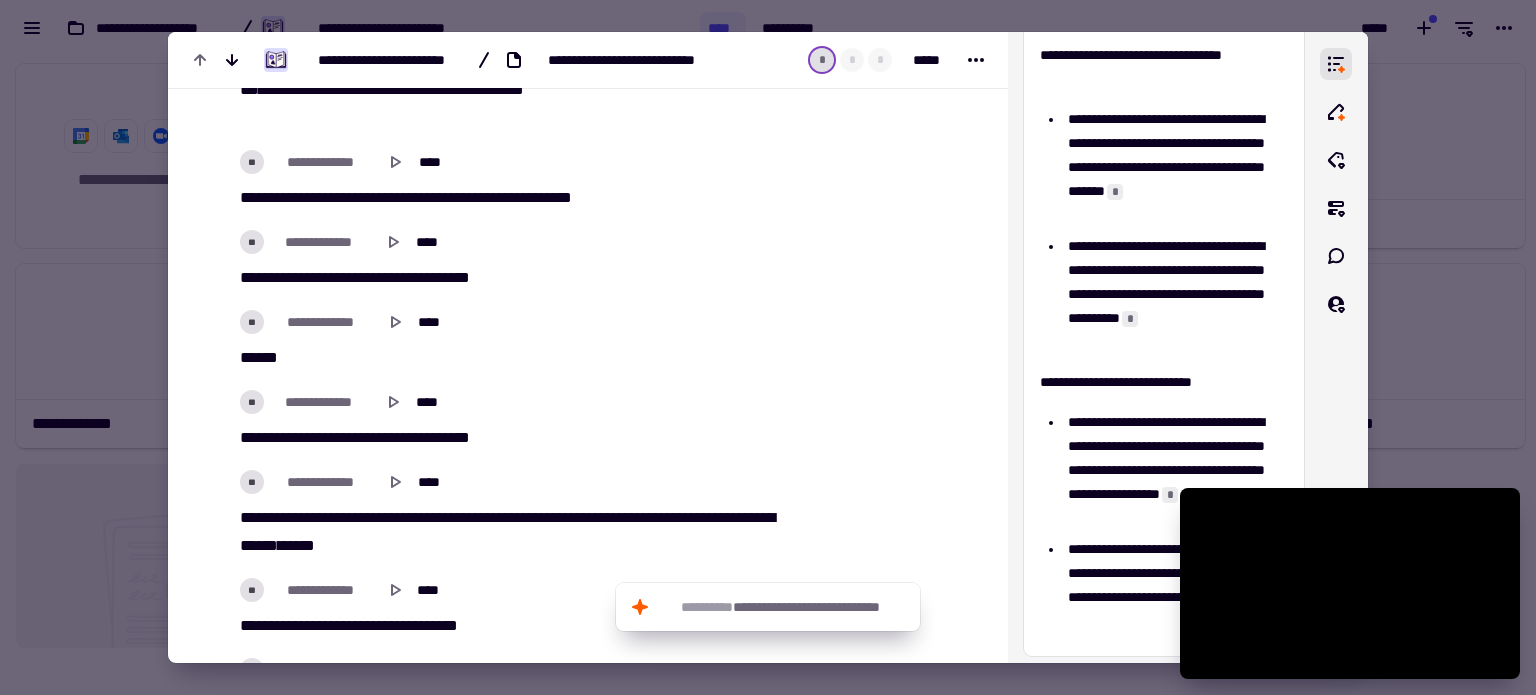 type on "*****" 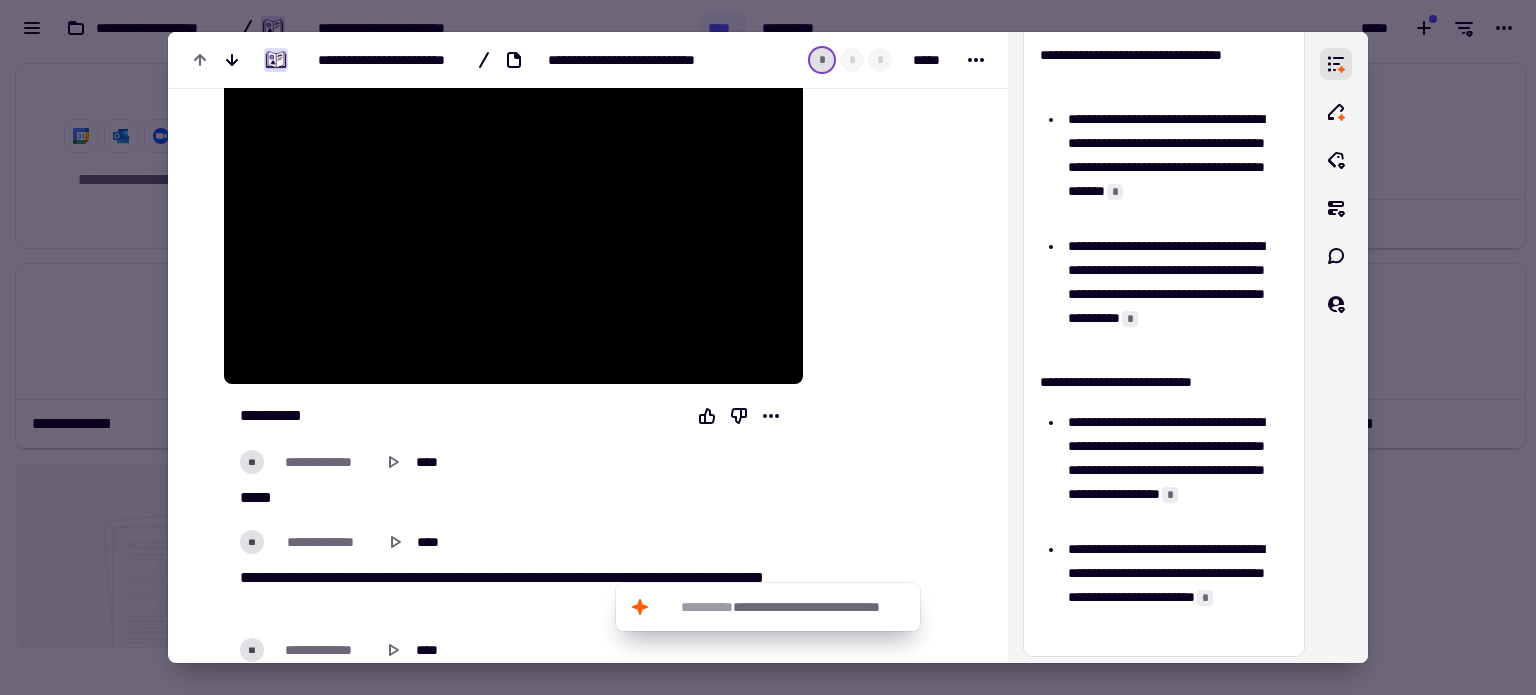 drag, startPoint x: 232, startPoint y: 432, endPoint x: 456, endPoint y: 559, distance: 257.49756 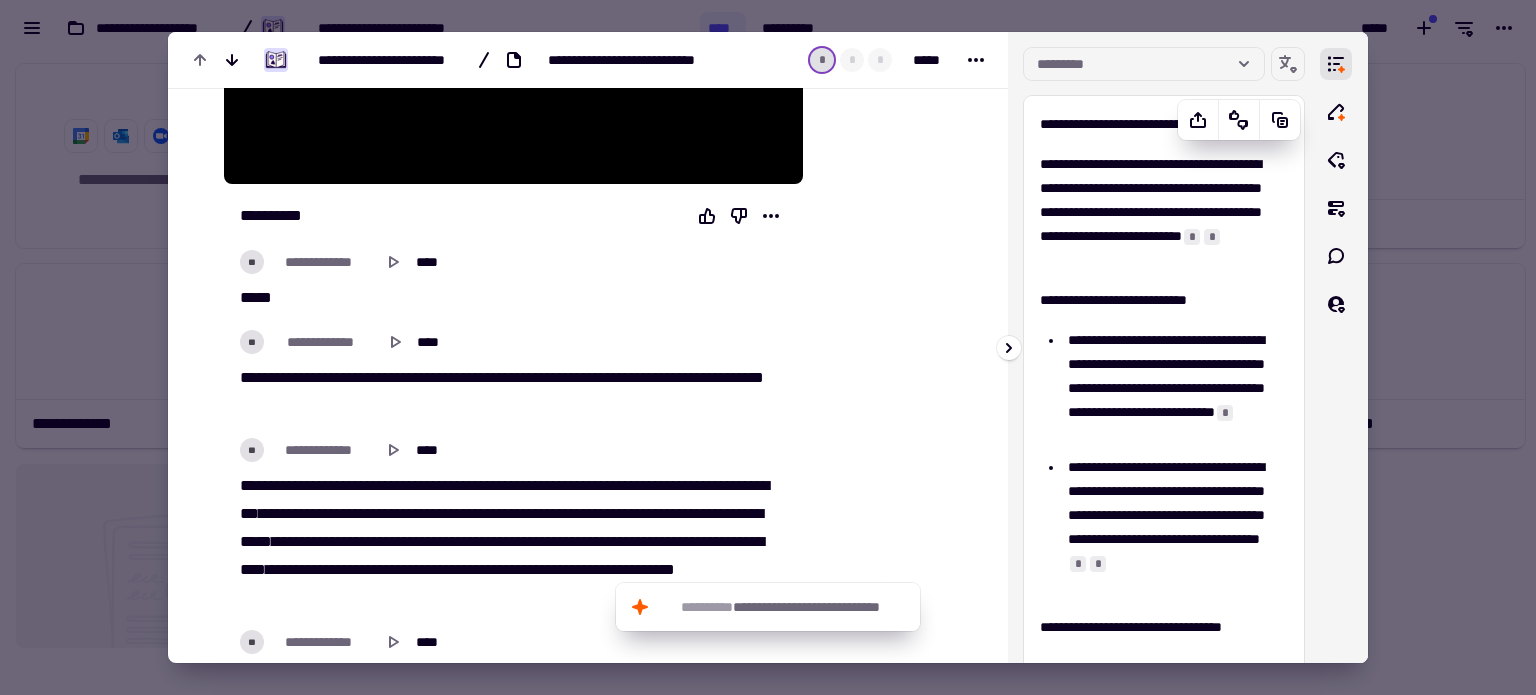 click on "**********" at bounding box center (1164, 654) 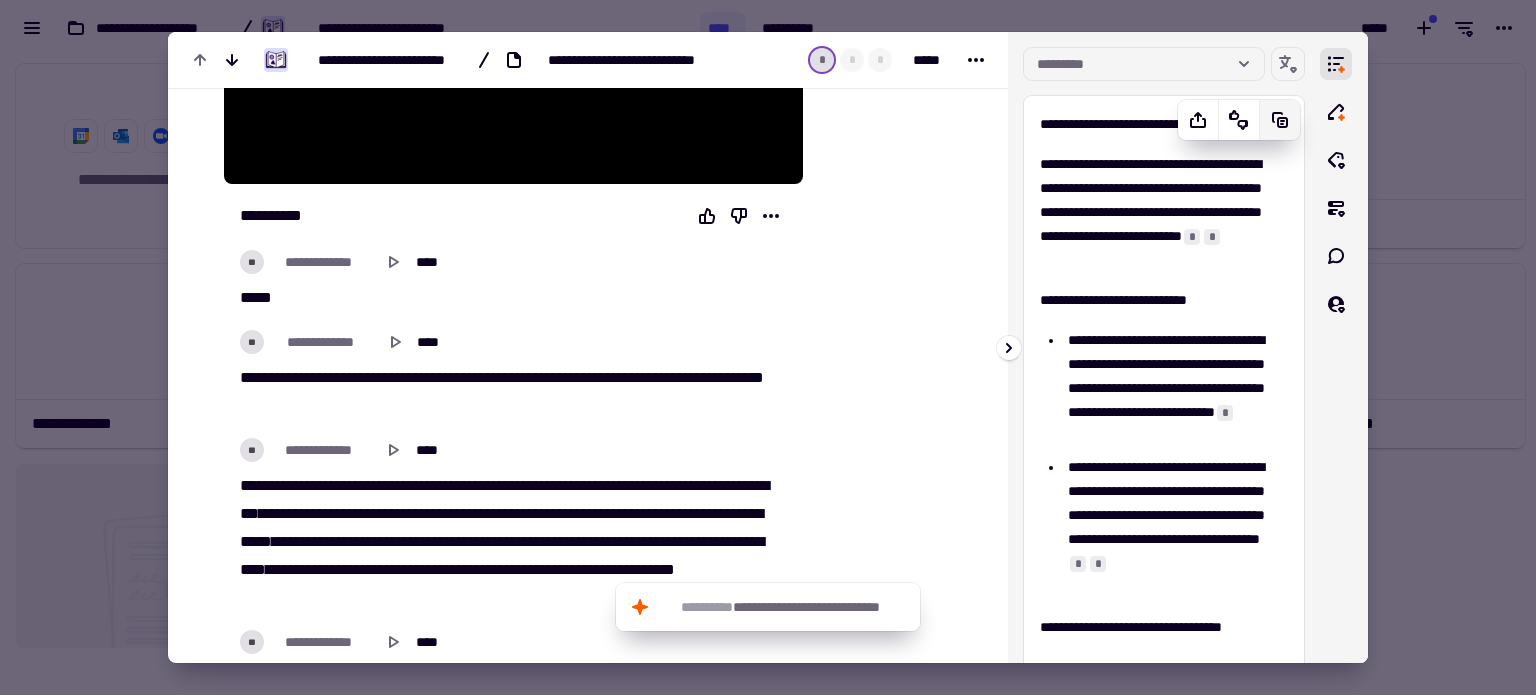 click 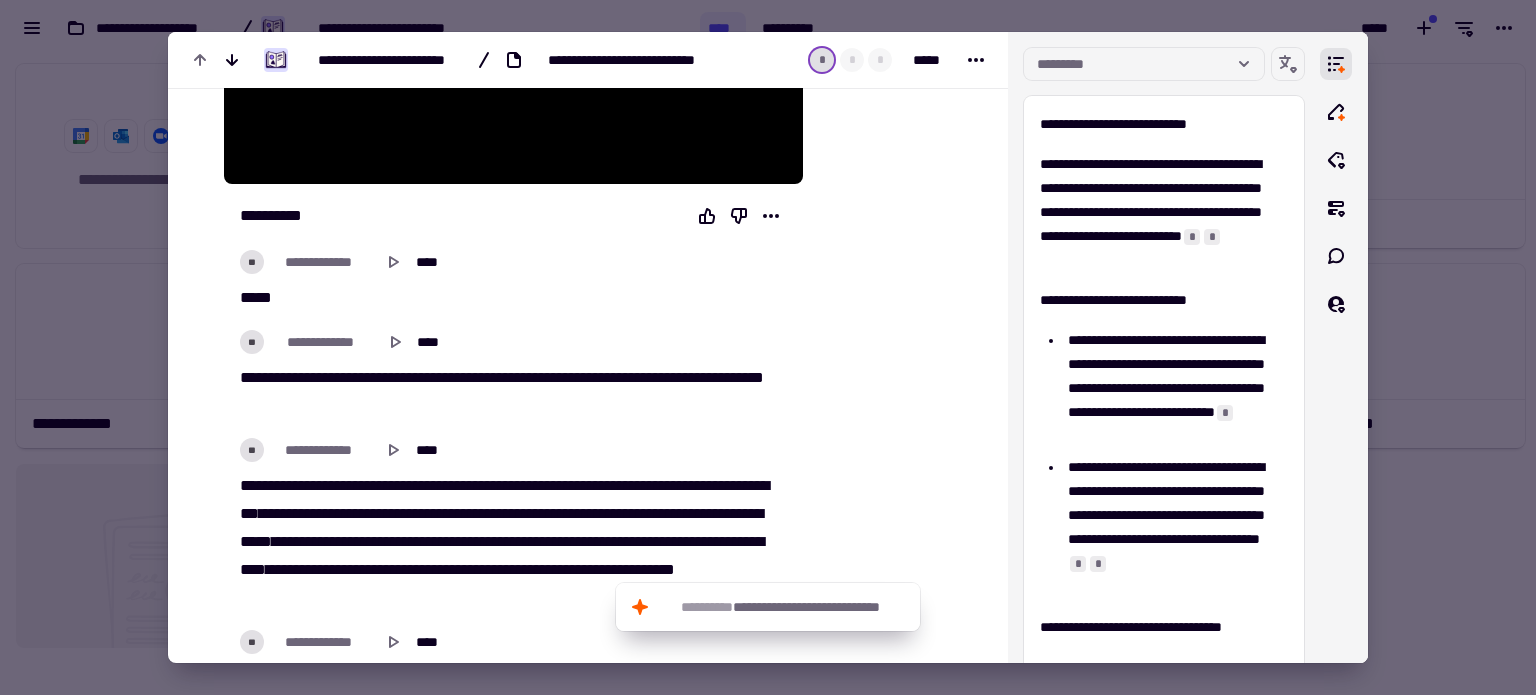 type on "******" 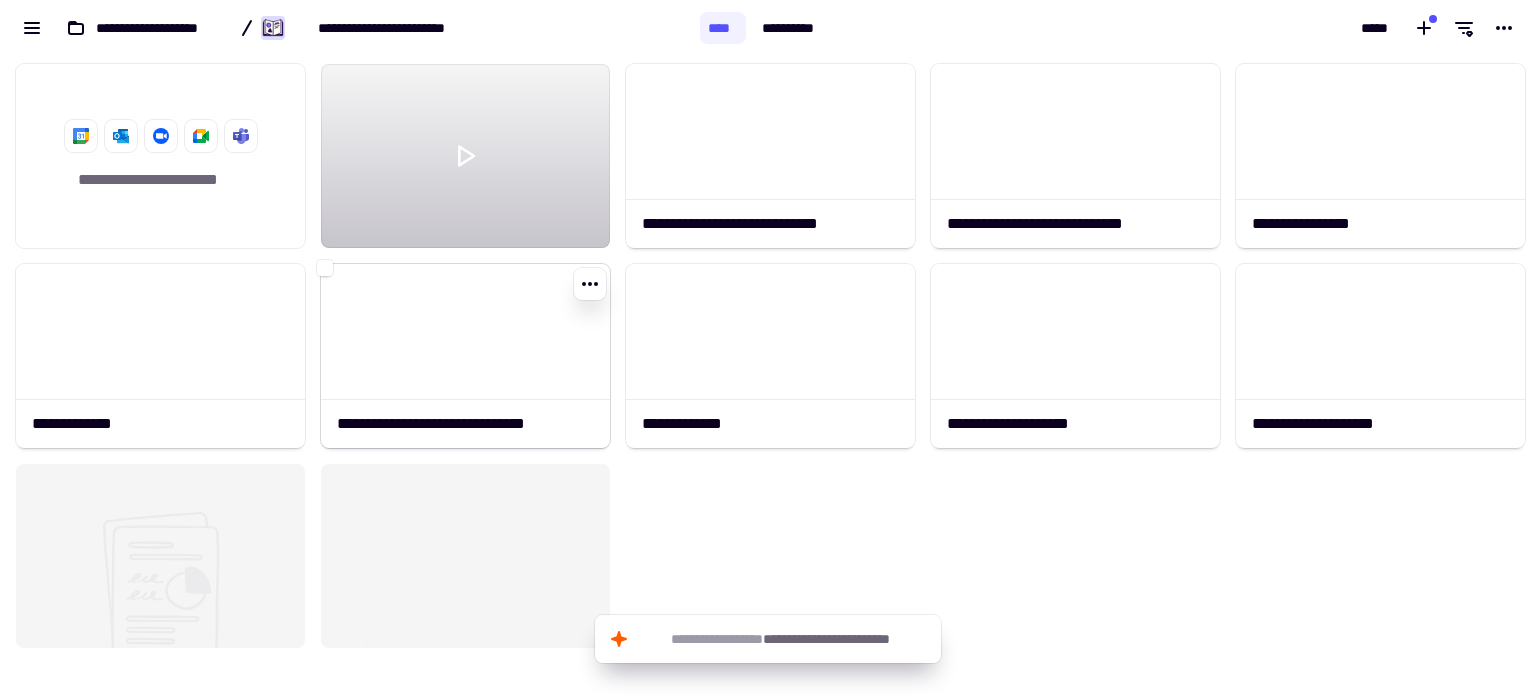 click 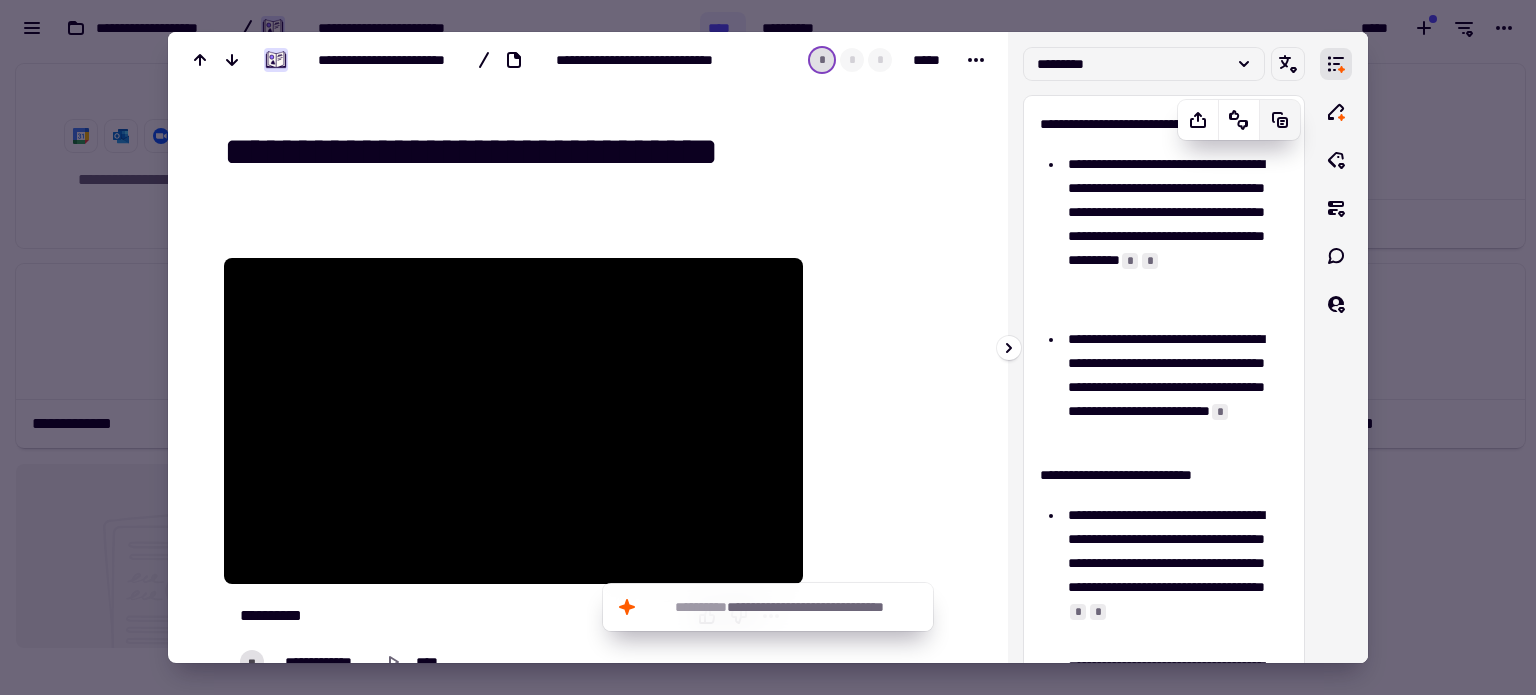 click 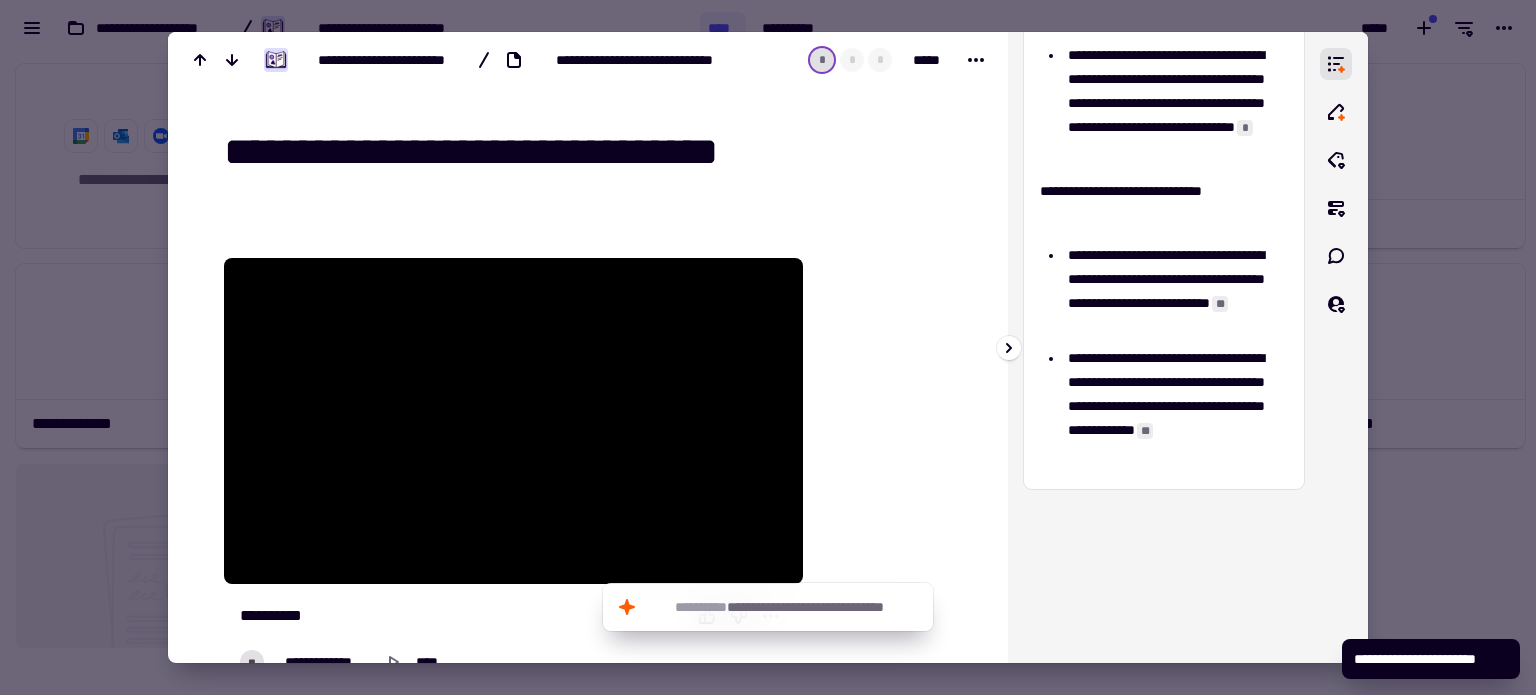 scroll, scrollTop: 971, scrollLeft: 0, axis: vertical 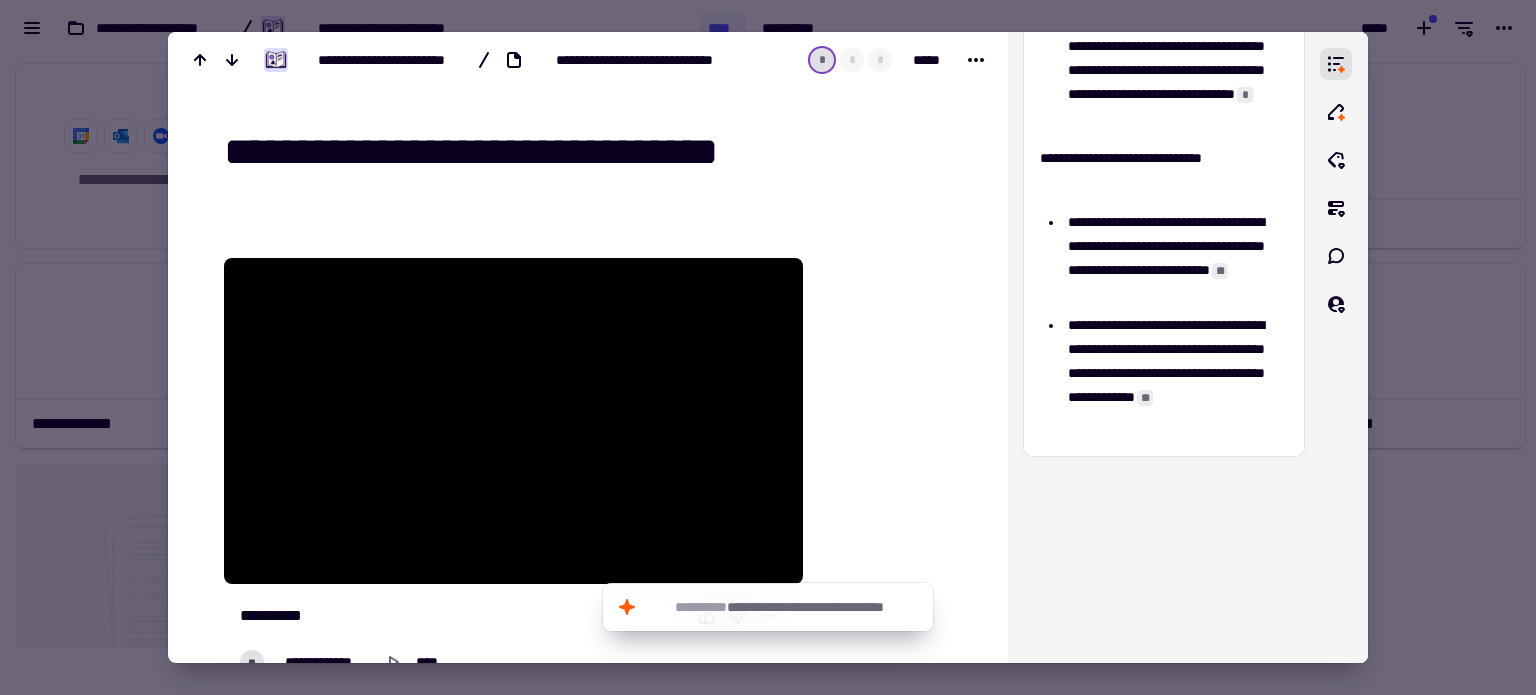 click at bounding box center [768, 347] 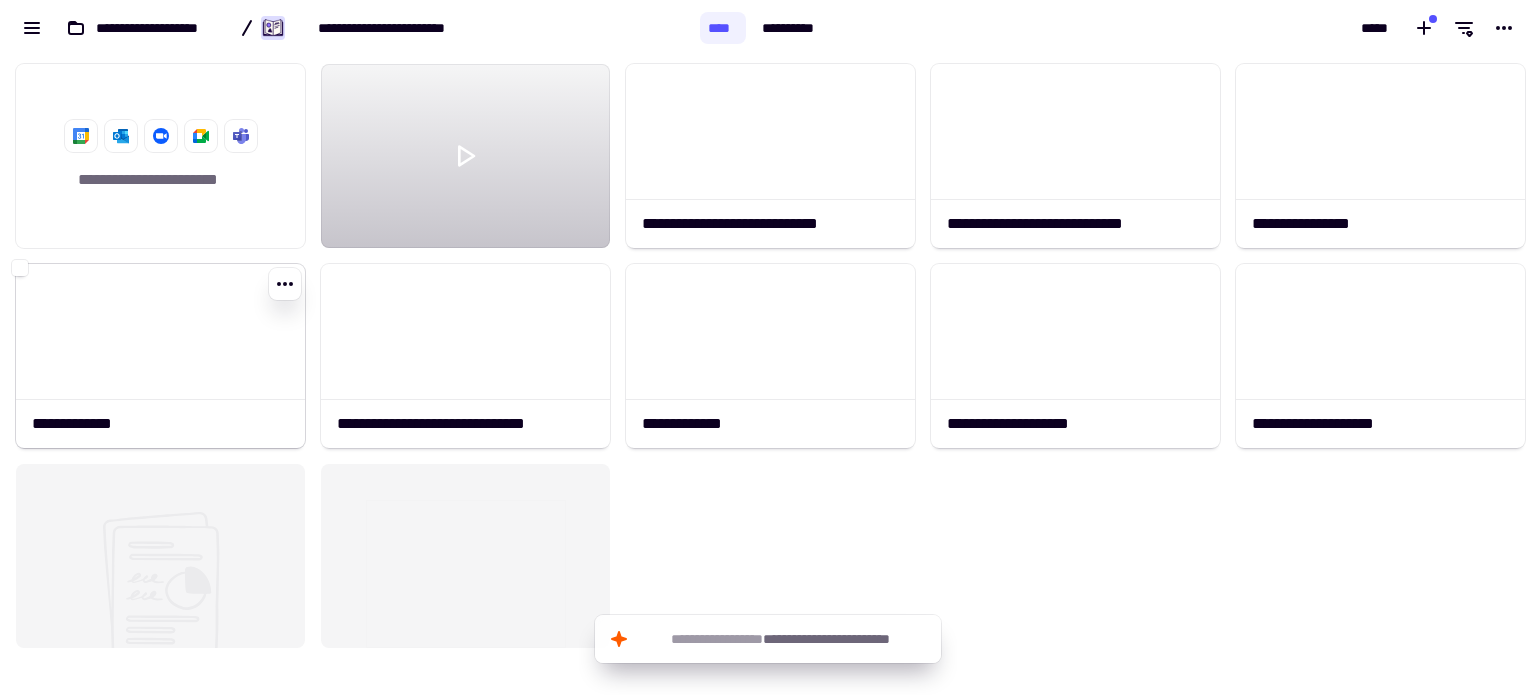 click 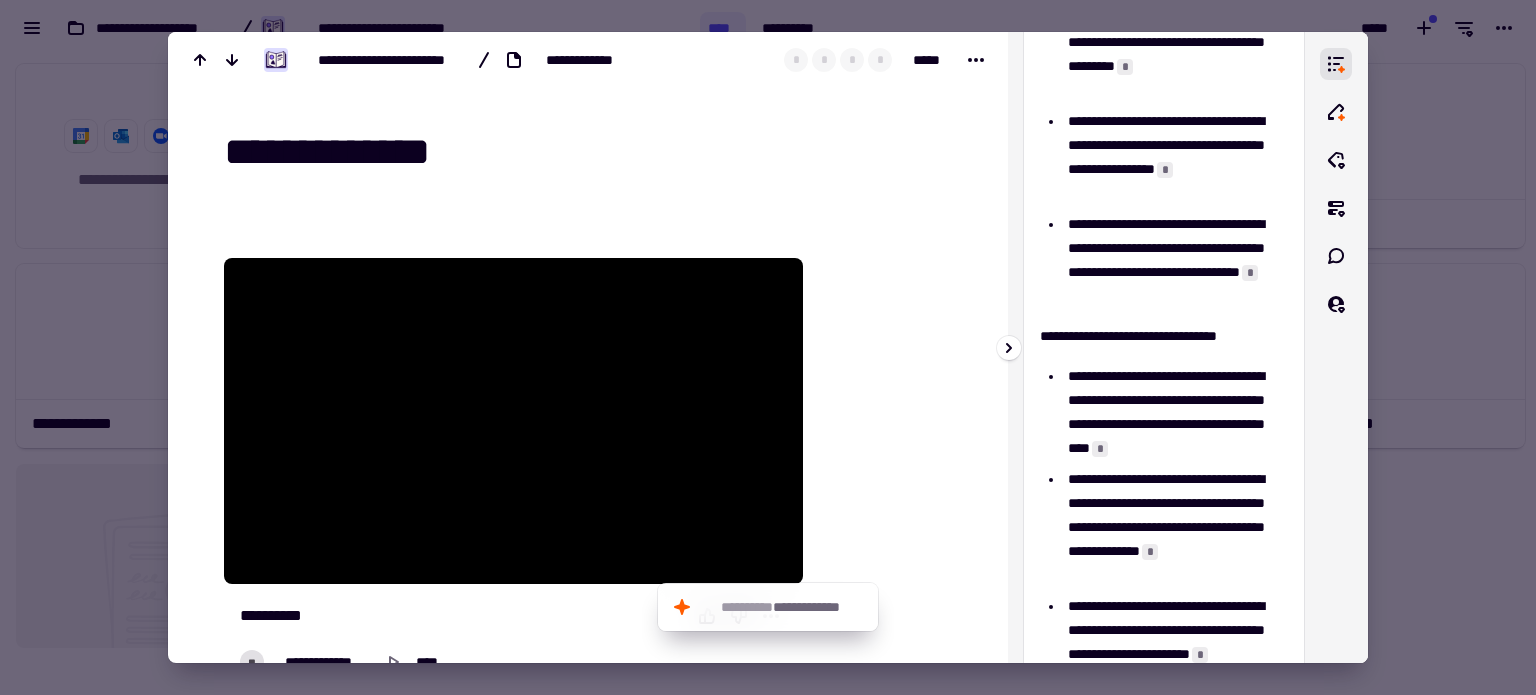 scroll, scrollTop: 700, scrollLeft: 0, axis: vertical 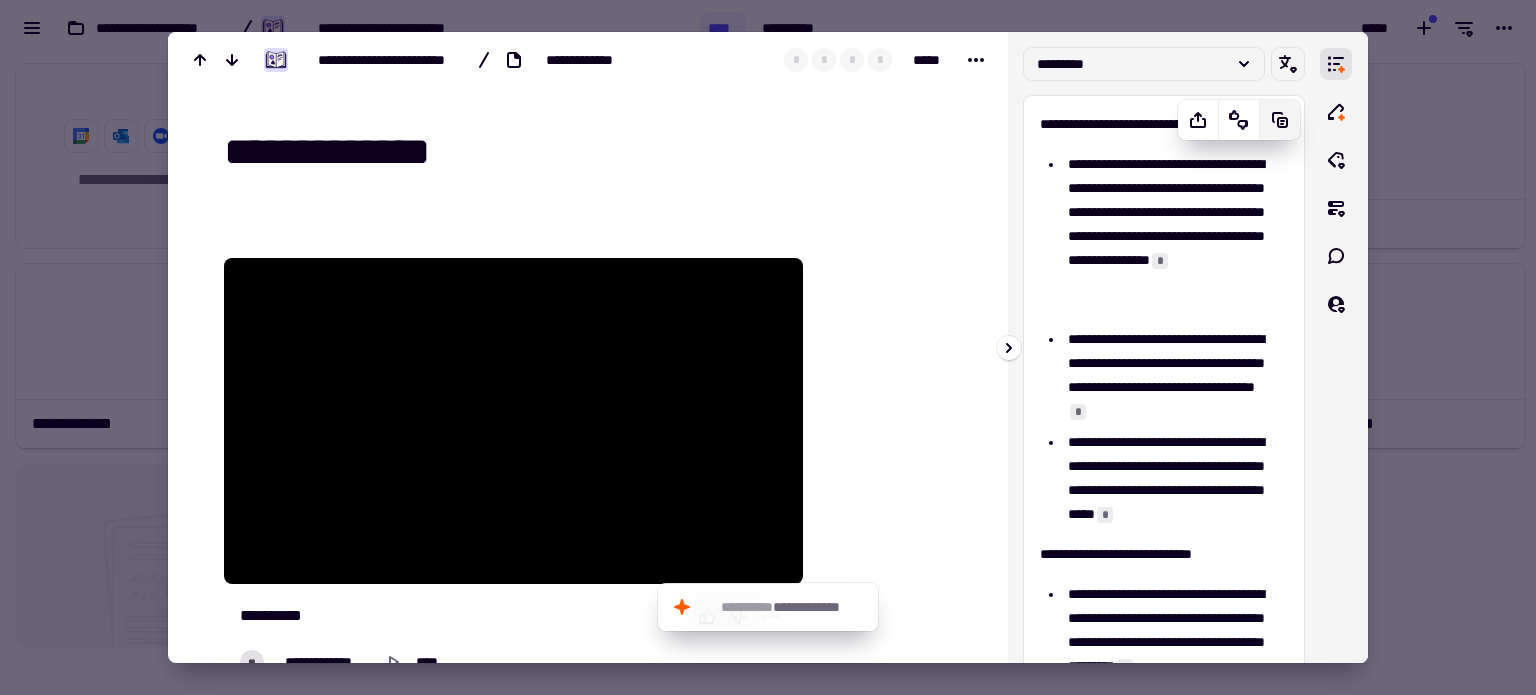 click 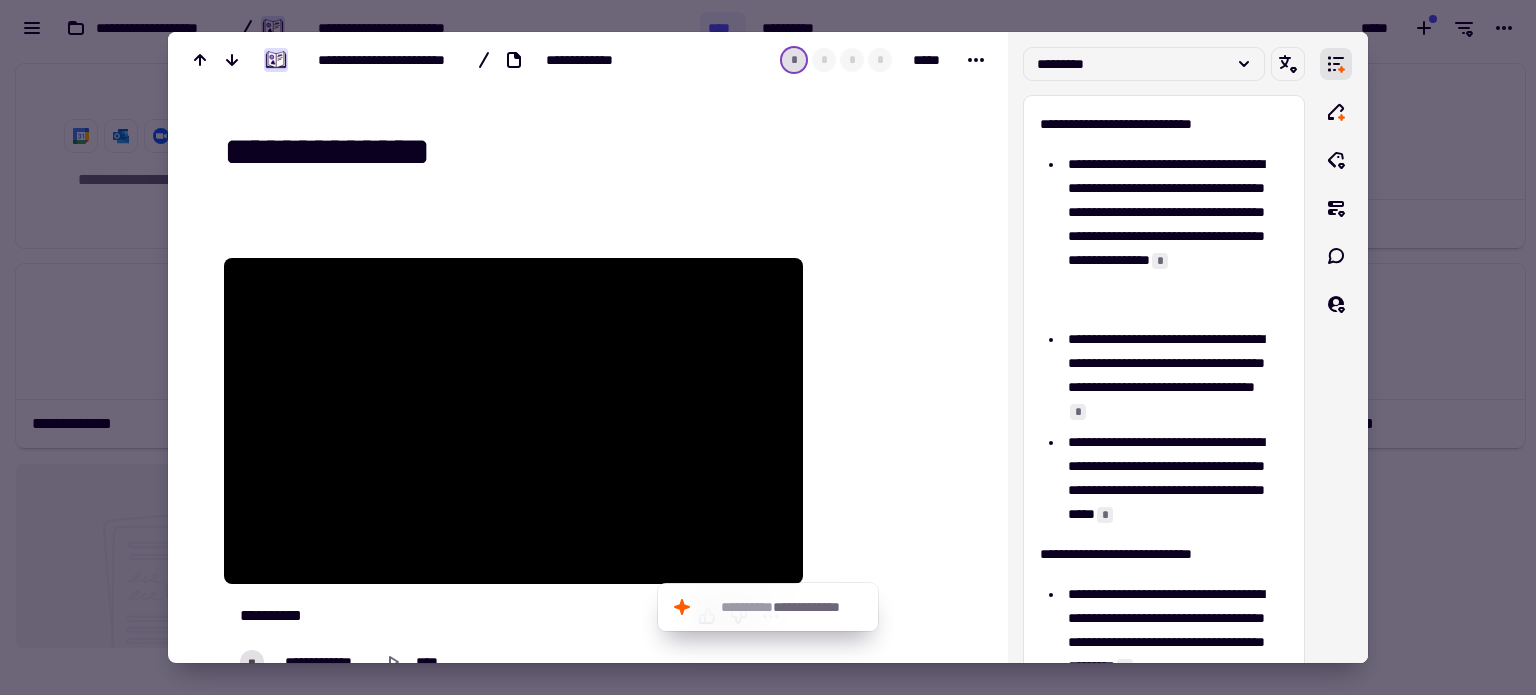 drag, startPoint x: 1430, startPoint y: 507, endPoint x: 1417, endPoint y: 484, distance: 26.41969 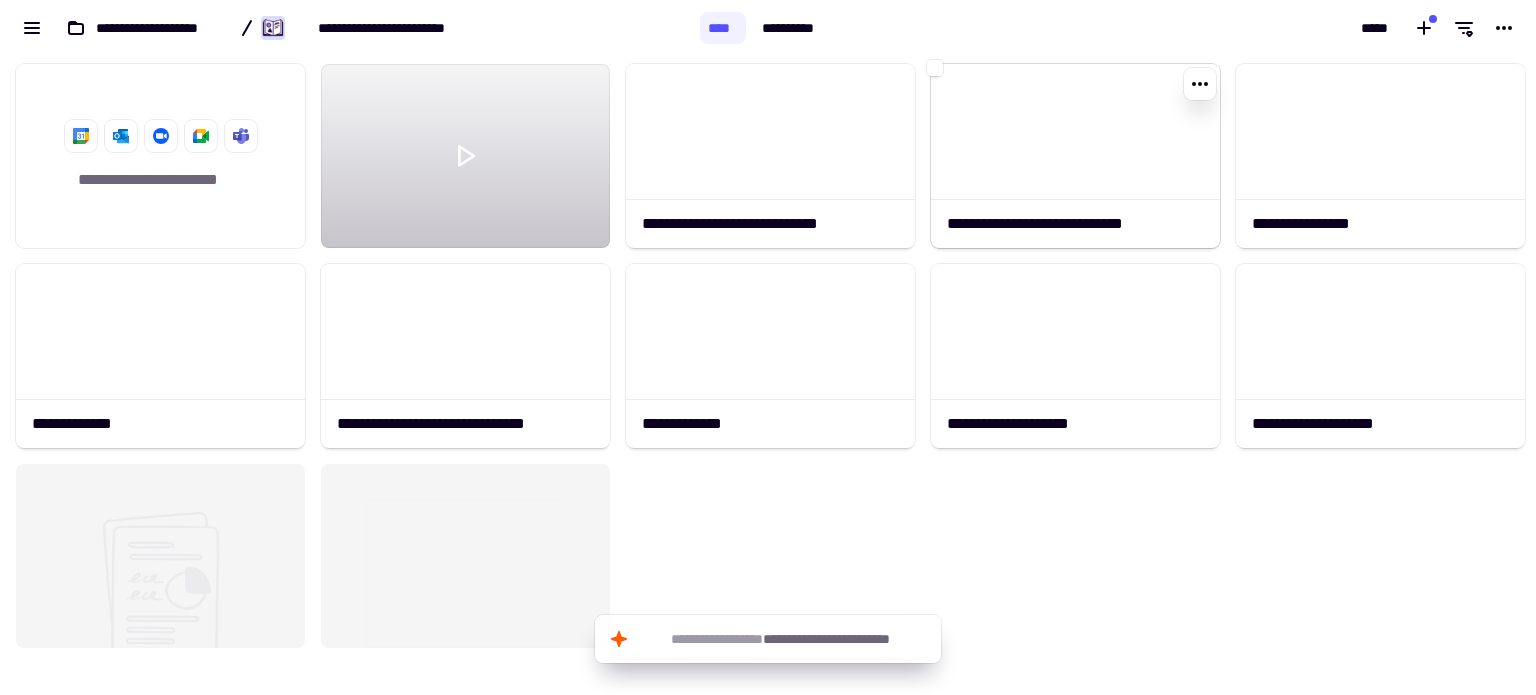 click 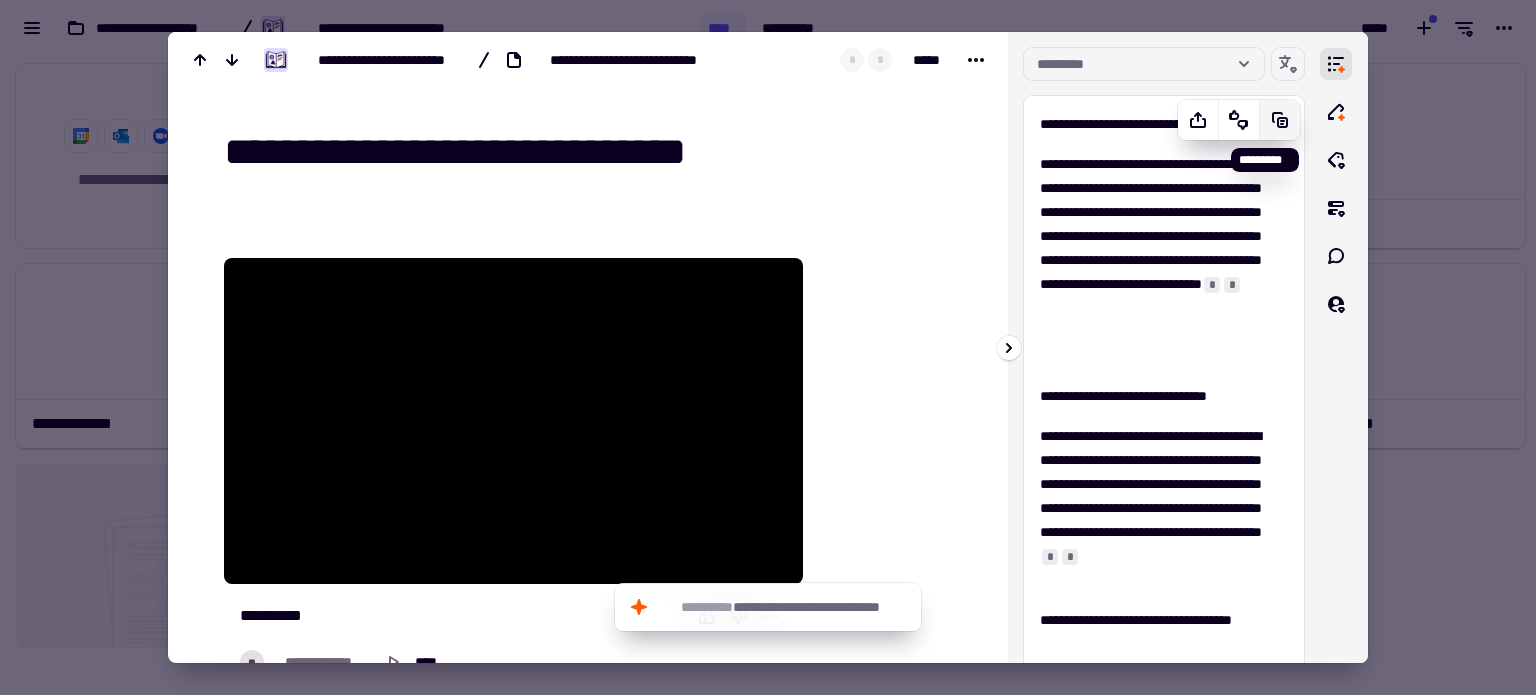 click 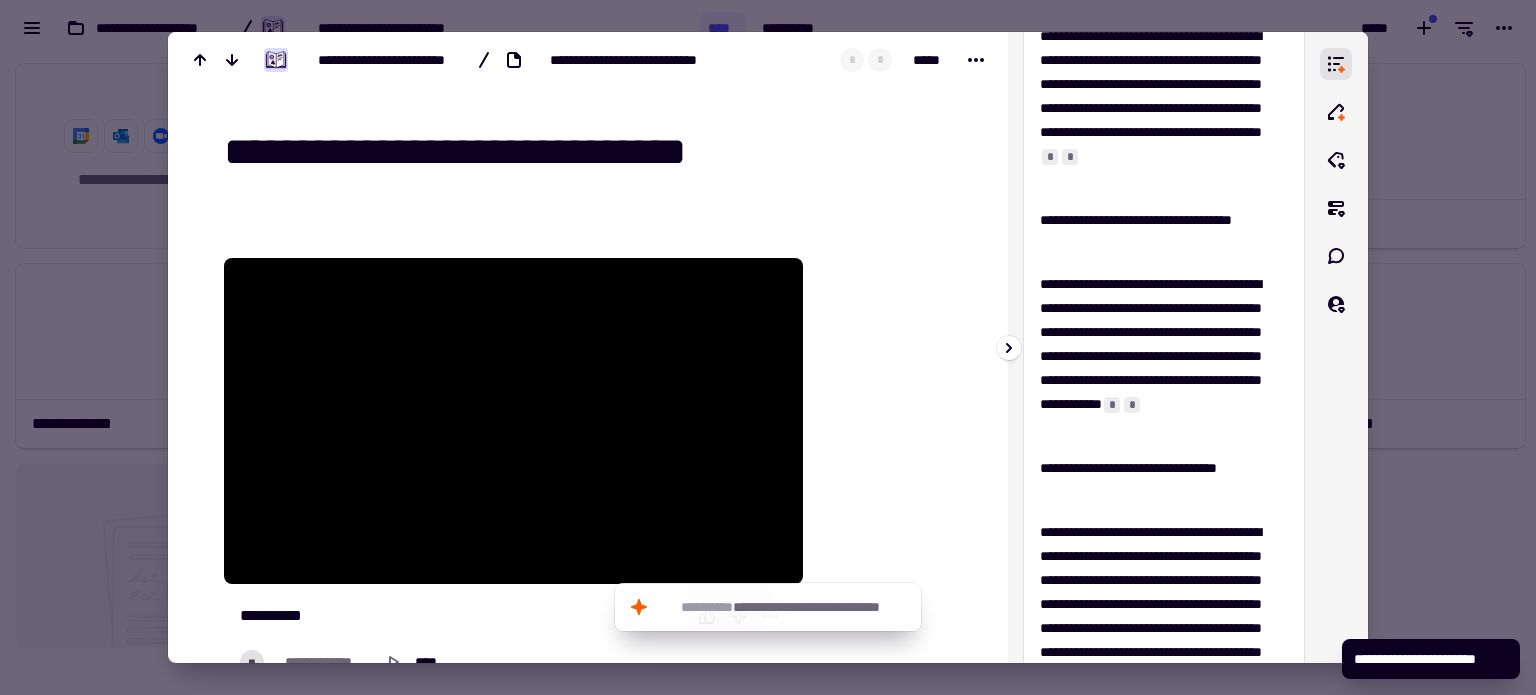 scroll, scrollTop: 0, scrollLeft: 0, axis: both 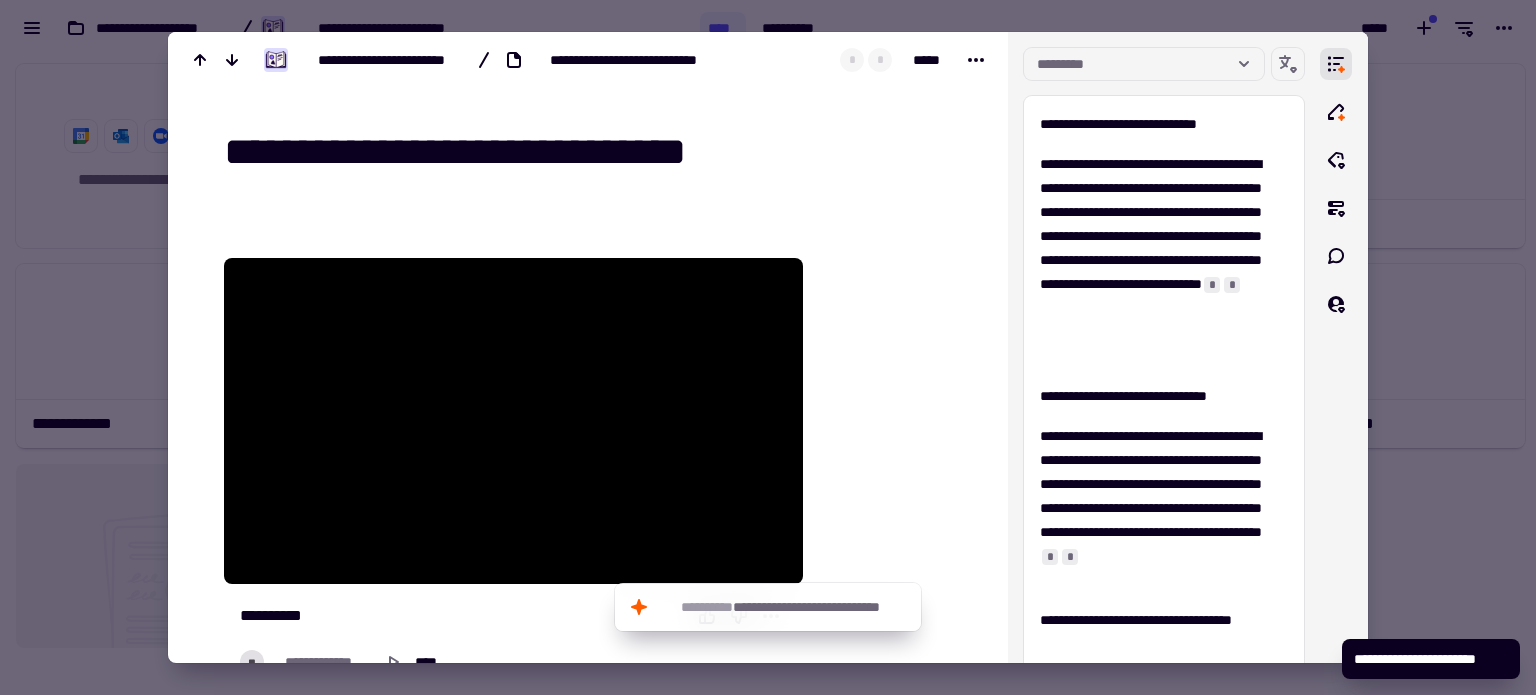 click at bounding box center [768, 347] 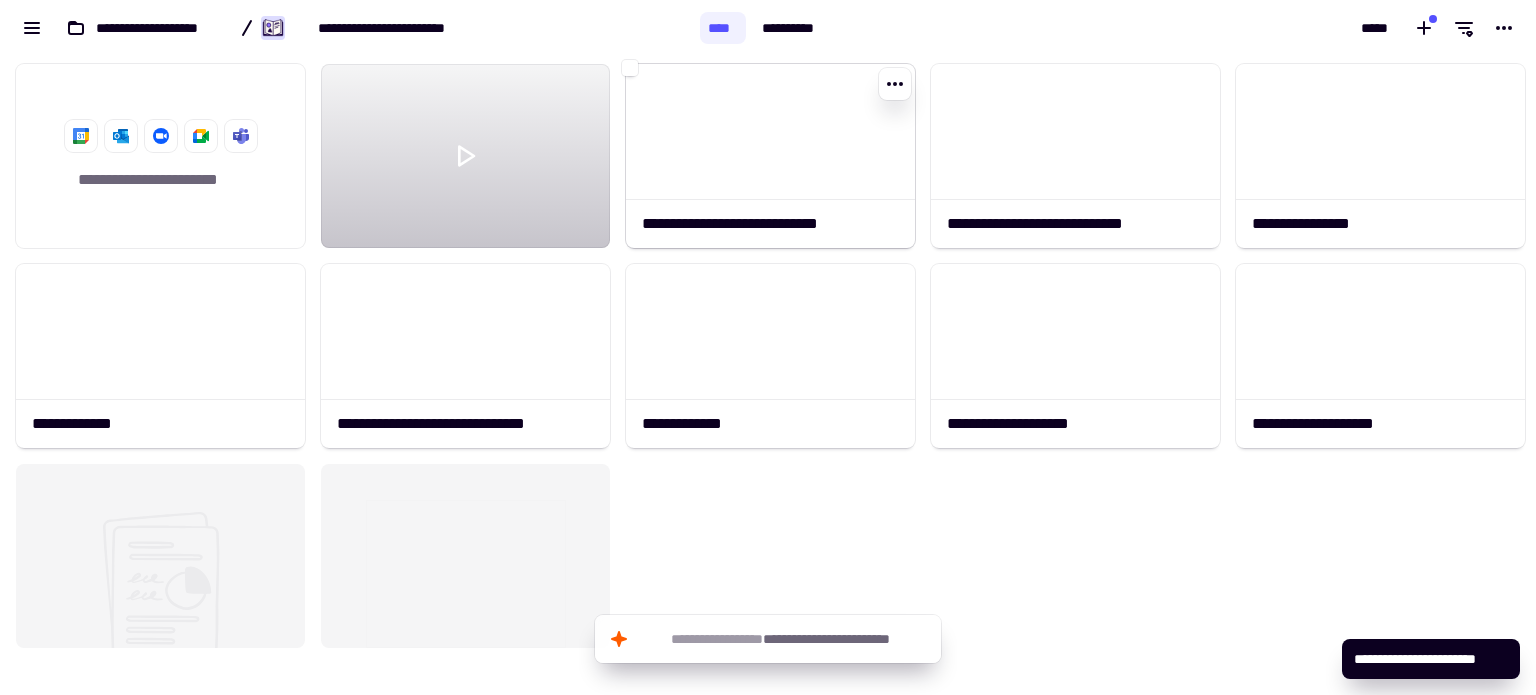 click 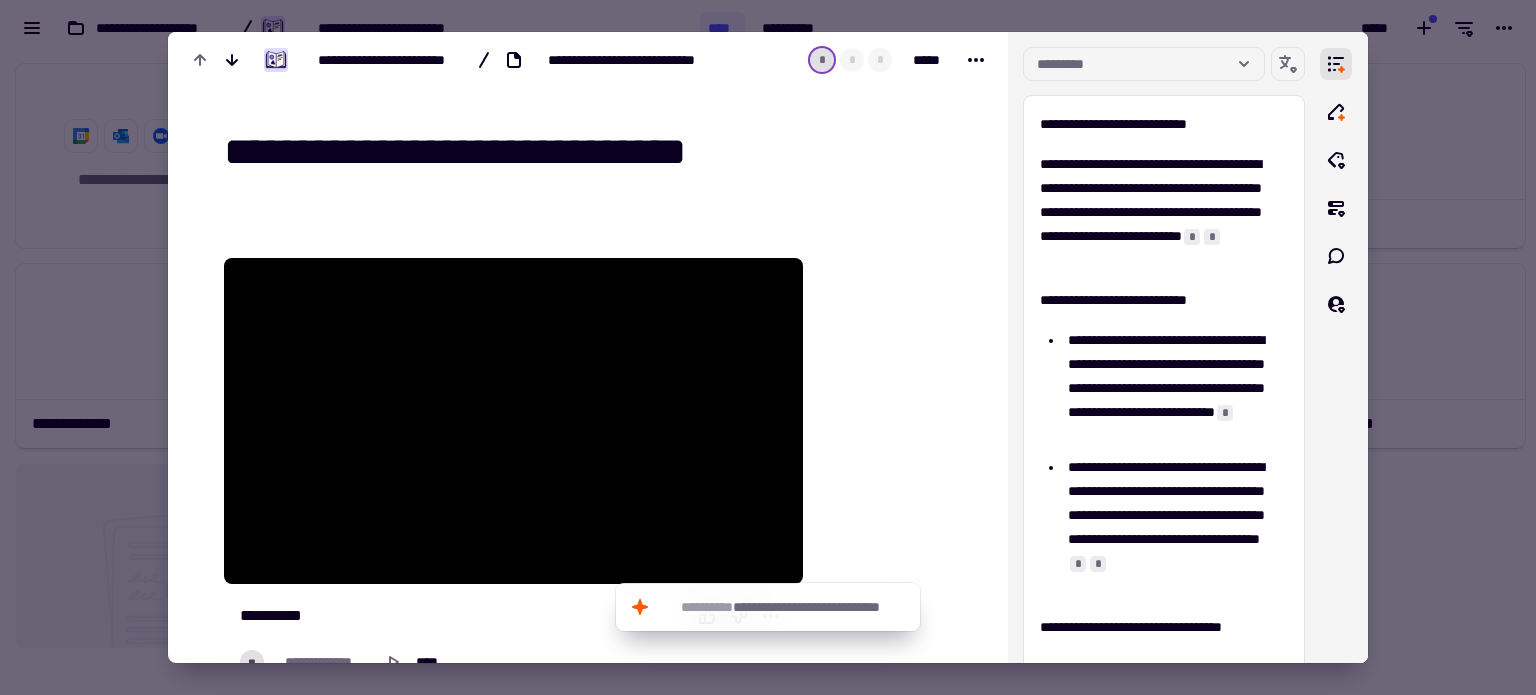 click at bounding box center (768, 347) 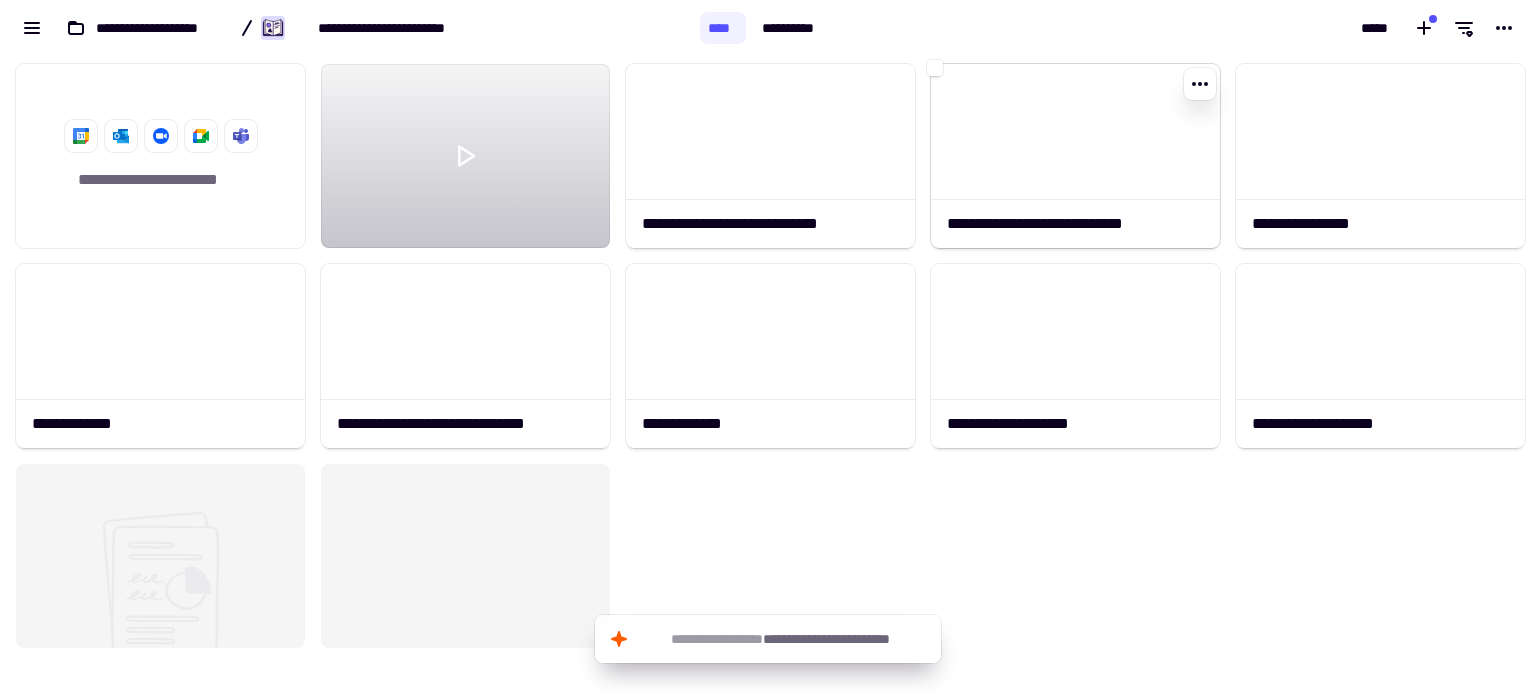 click 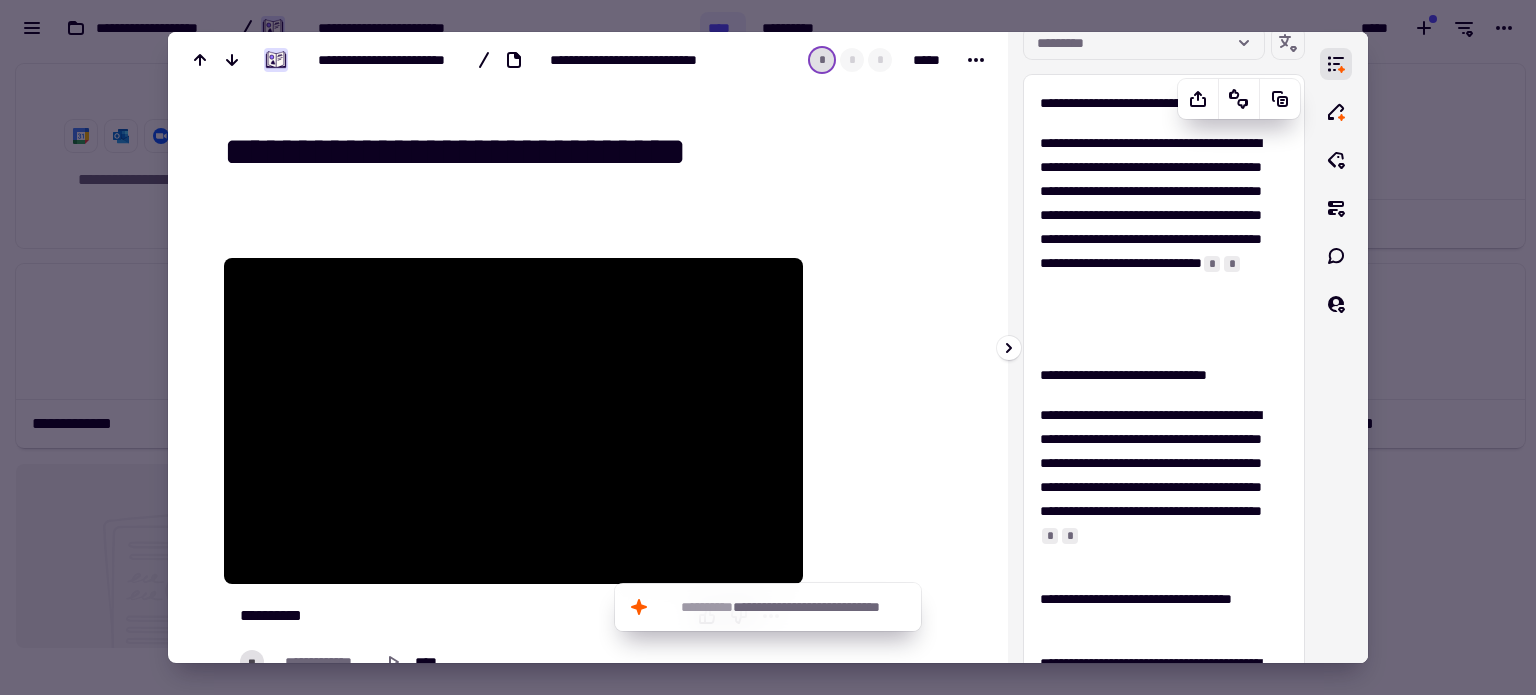 scroll, scrollTop: 0, scrollLeft: 0, axis: both 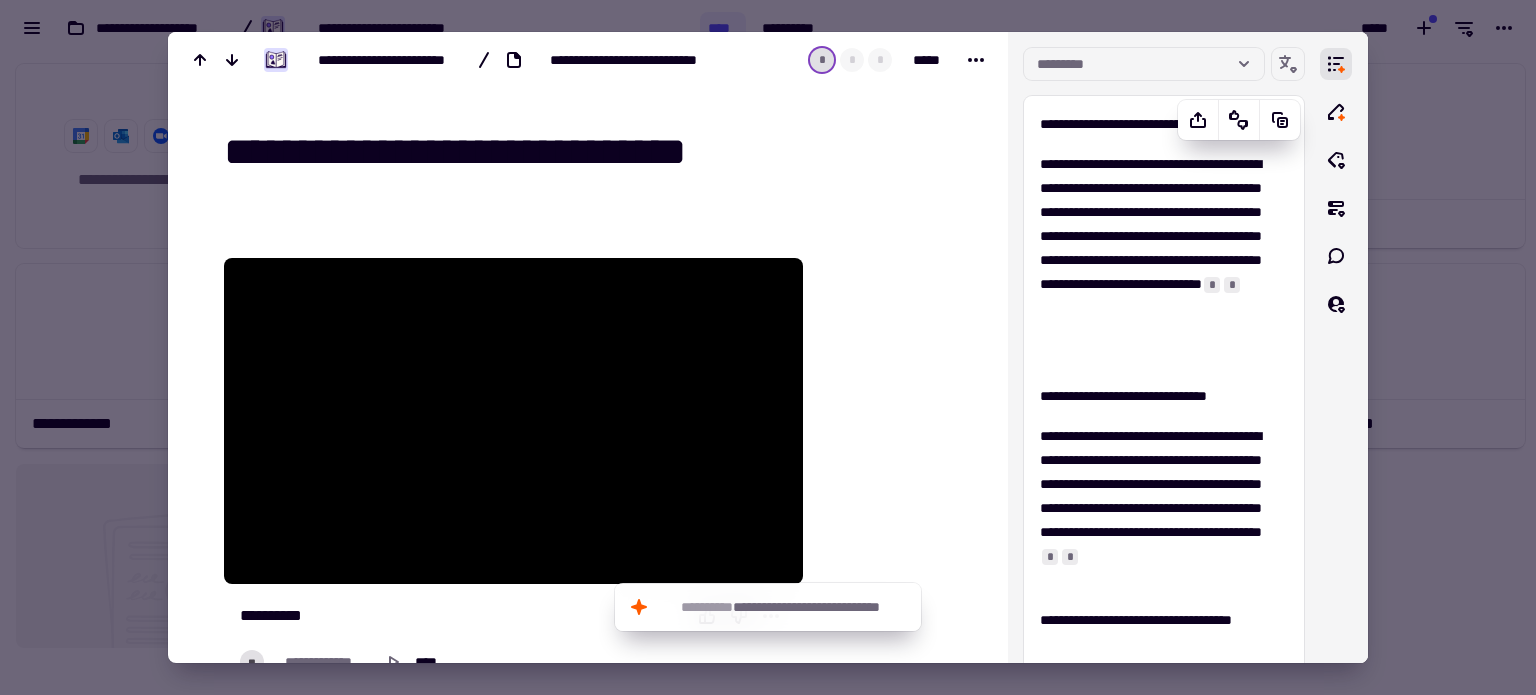 click at bounding box center (768, 347) 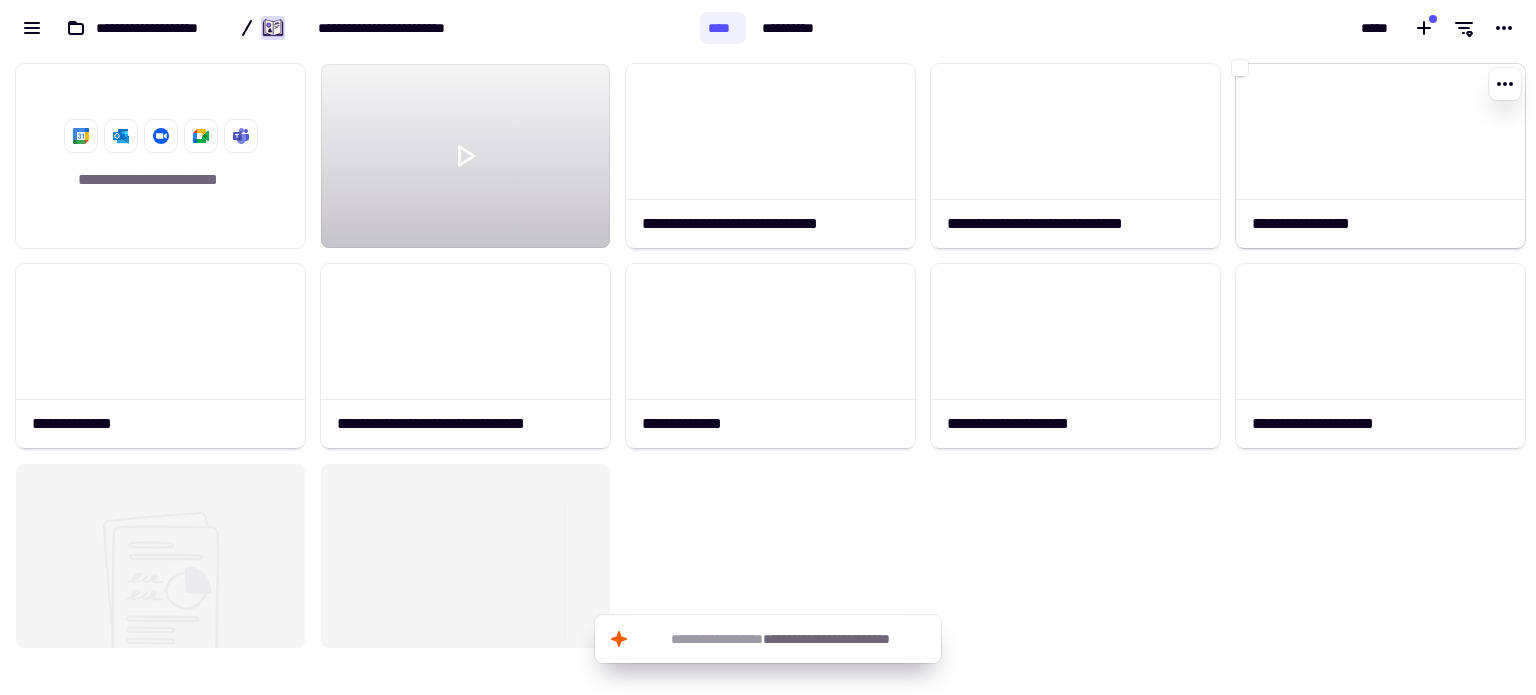 click 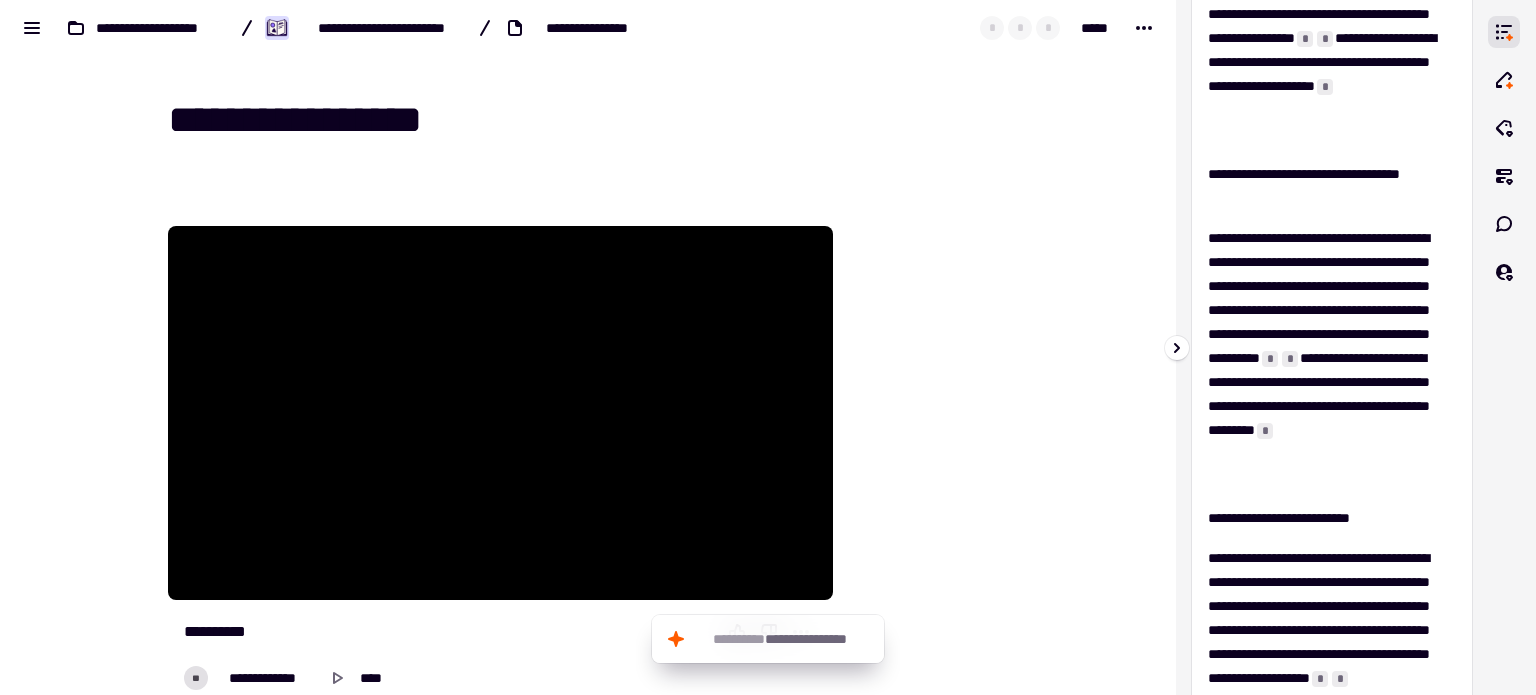 scroll, scrollTop: 128, scrollLeft: 0, axis: vertical 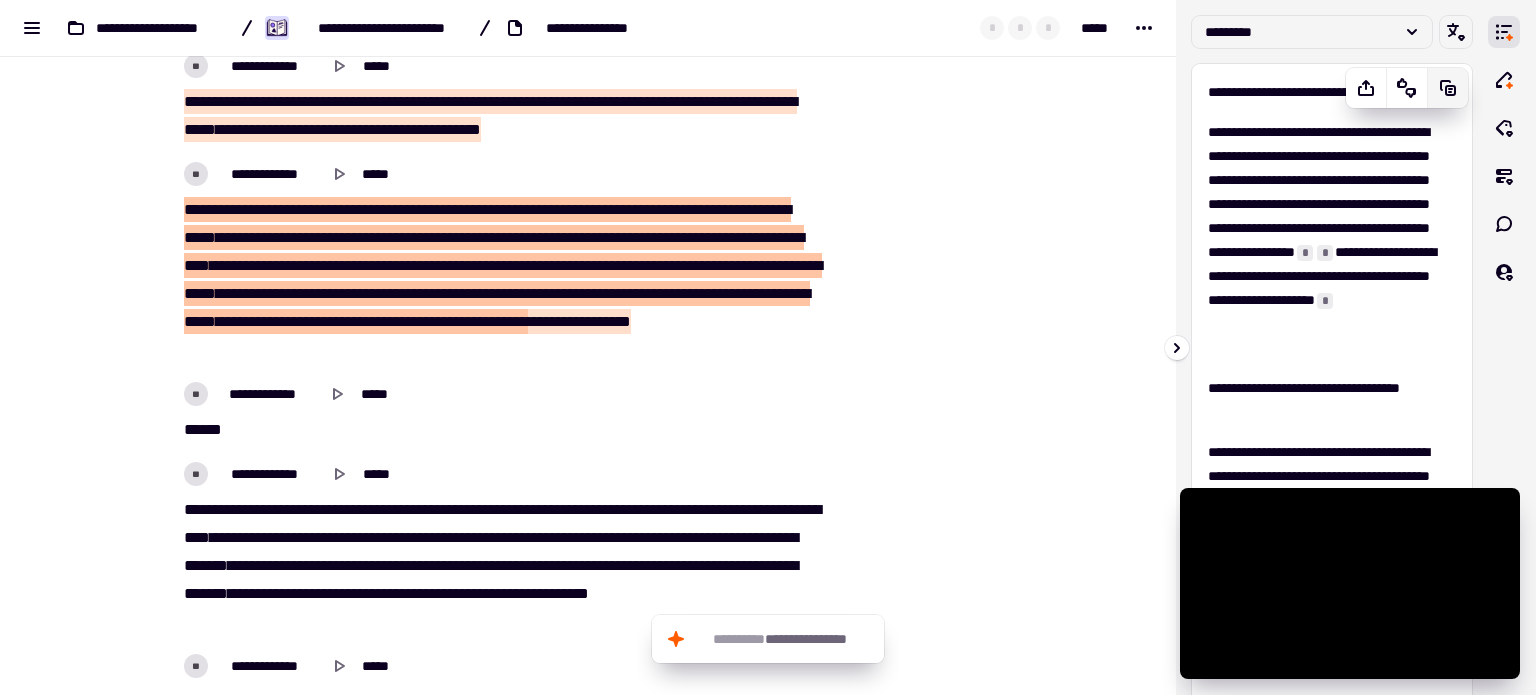click 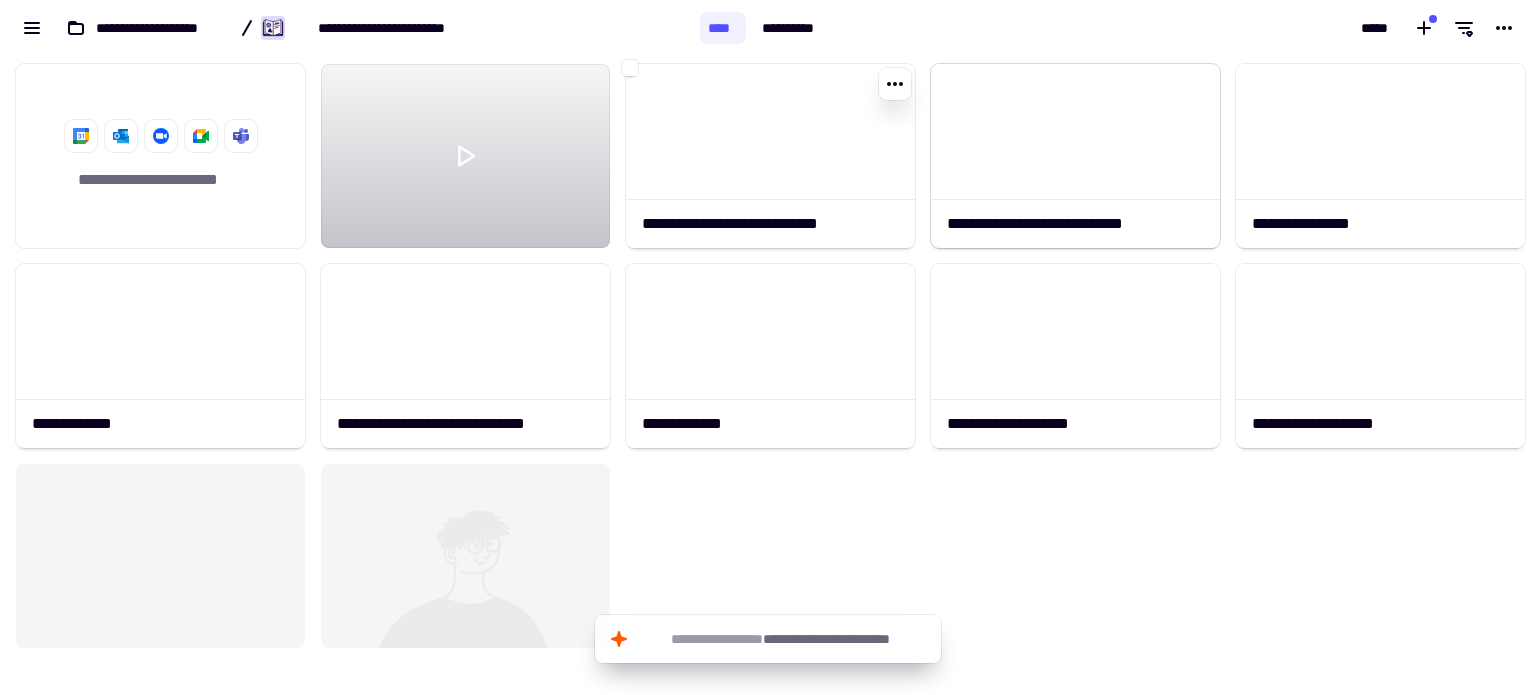 scroll, scrollTop: 16, scrollLeft: 16, axis: both 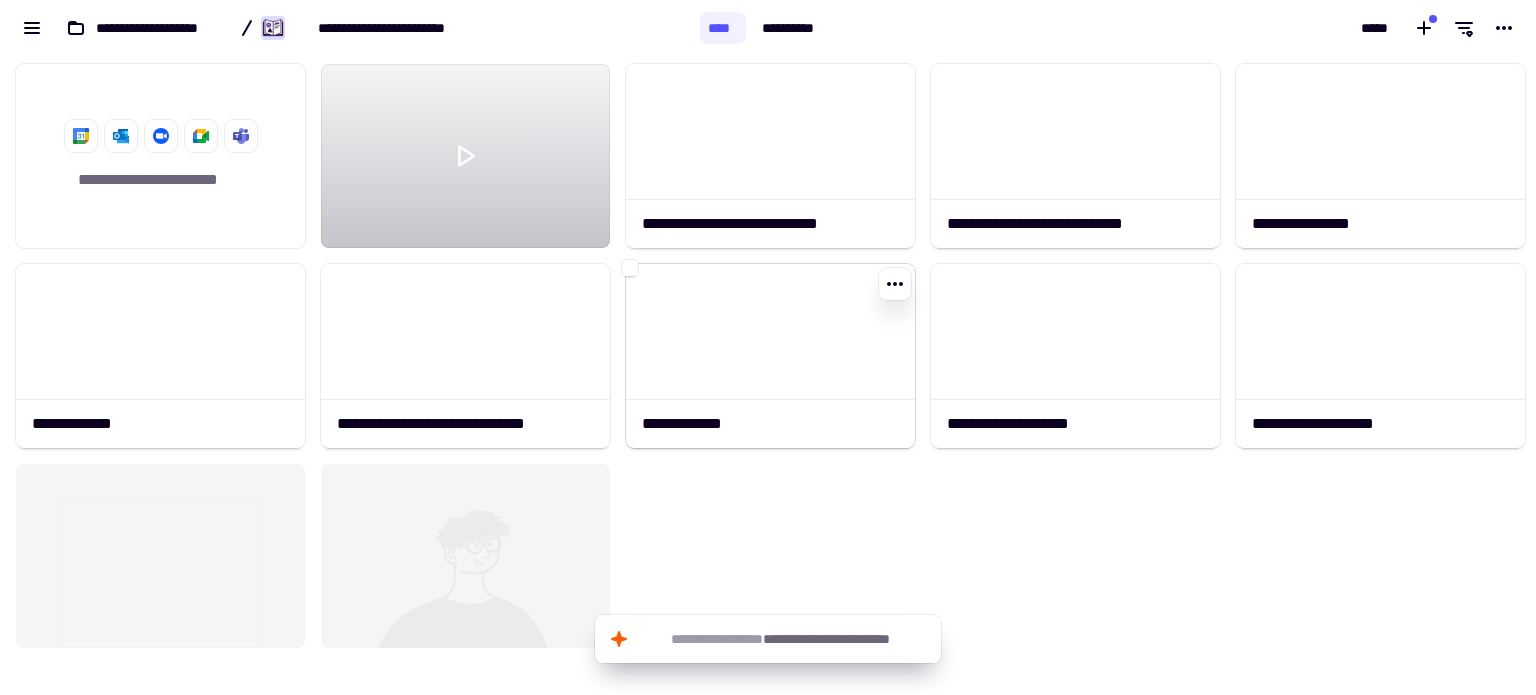 click 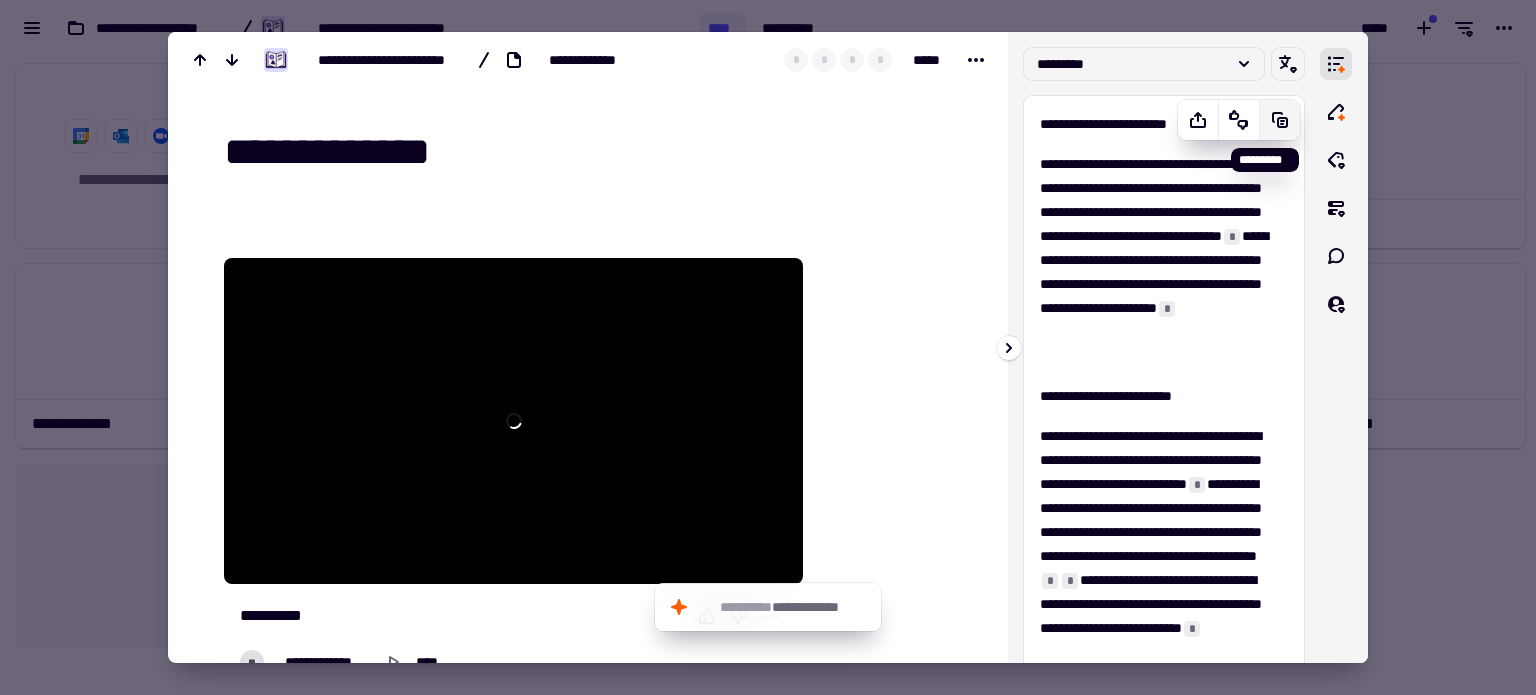 click 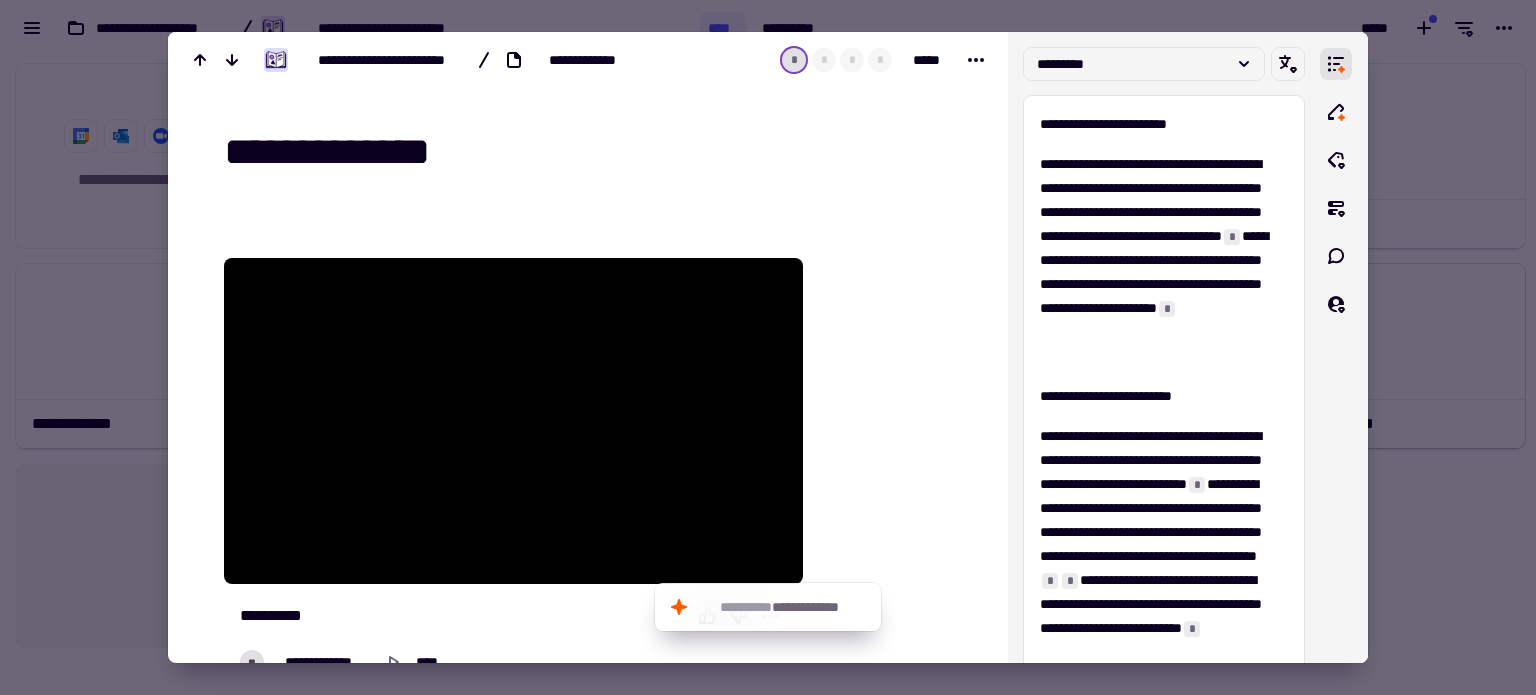 click at bounding box center [768, 347] 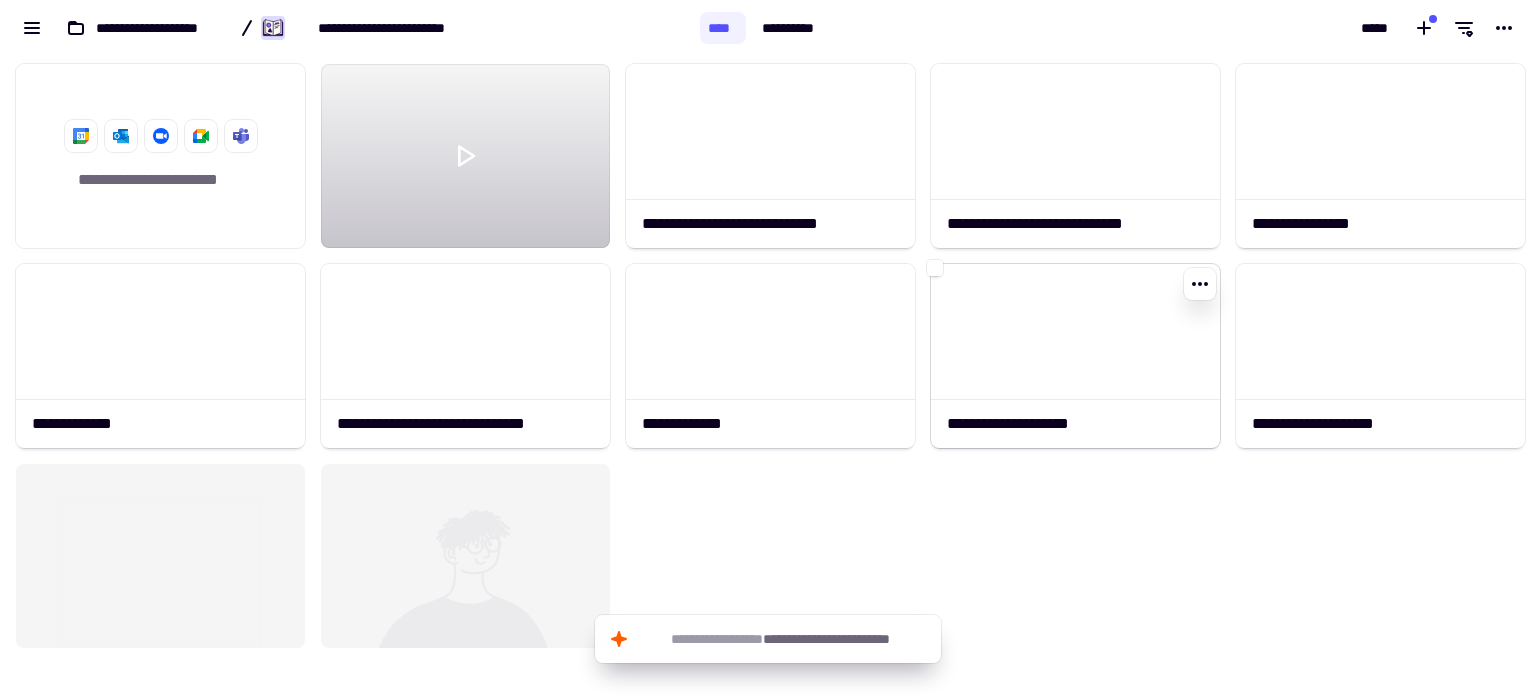 click 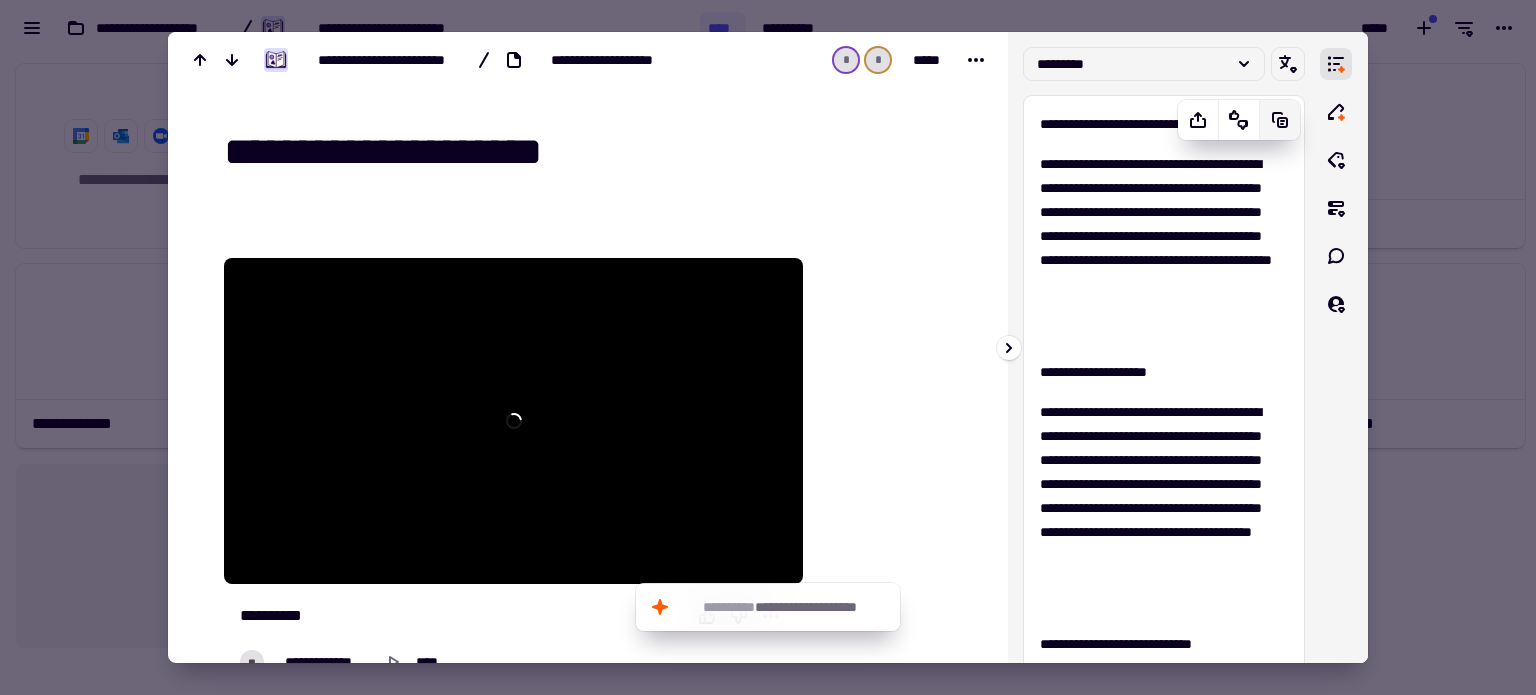 click 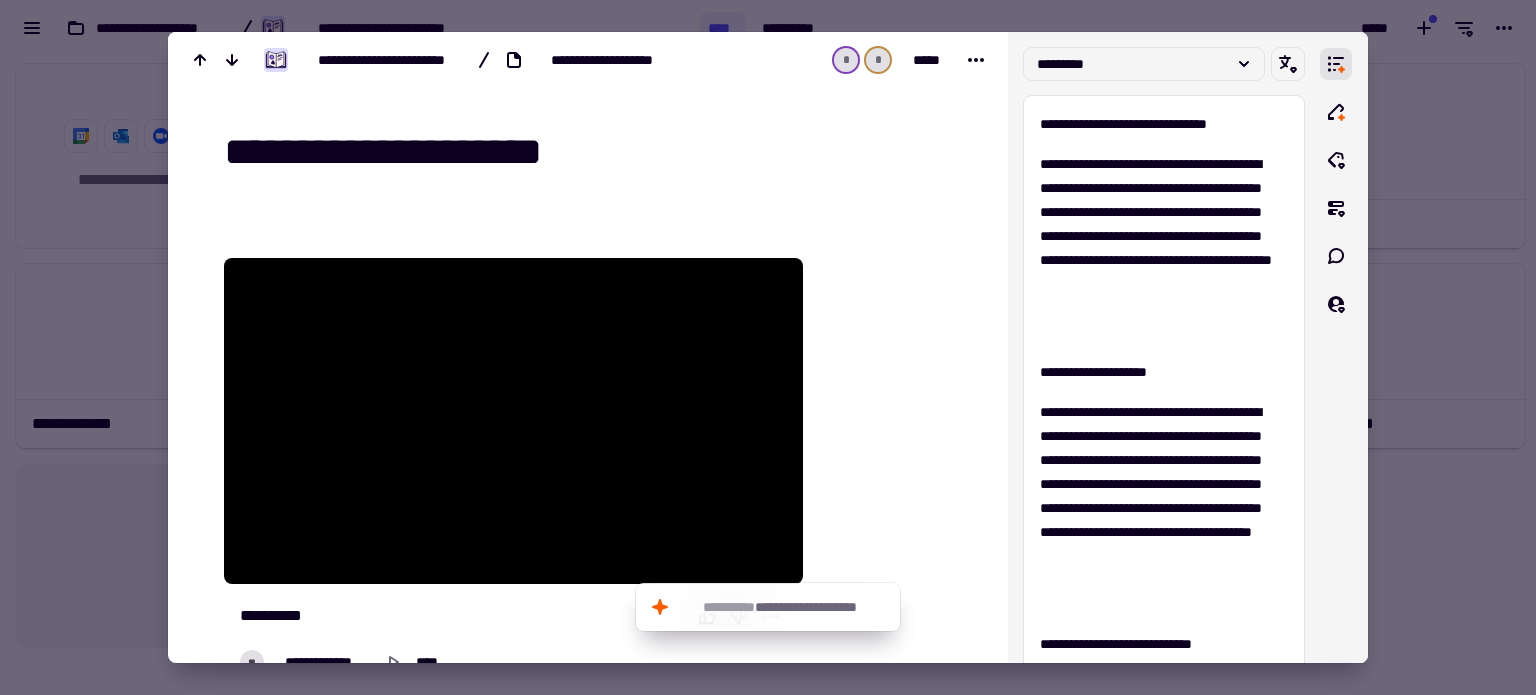 click at bounding box center [768, 347] 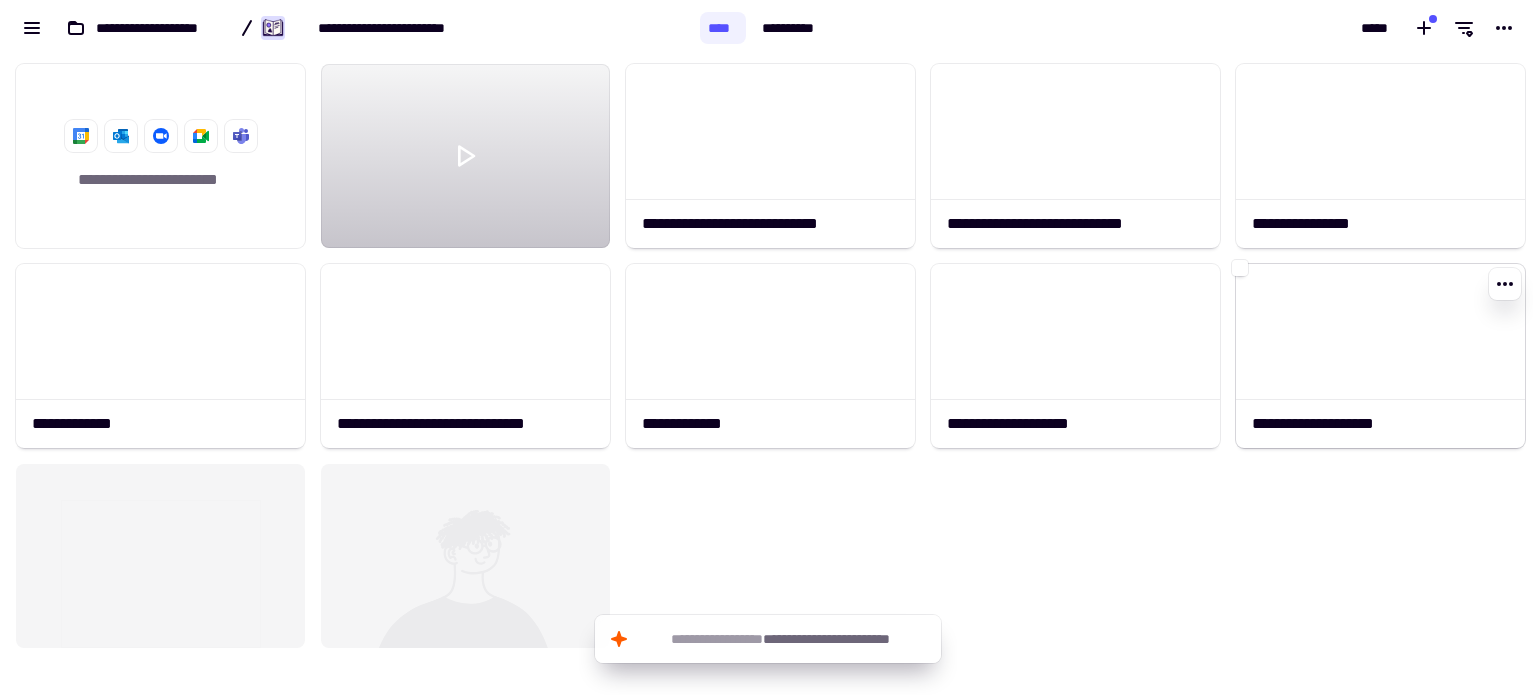 click 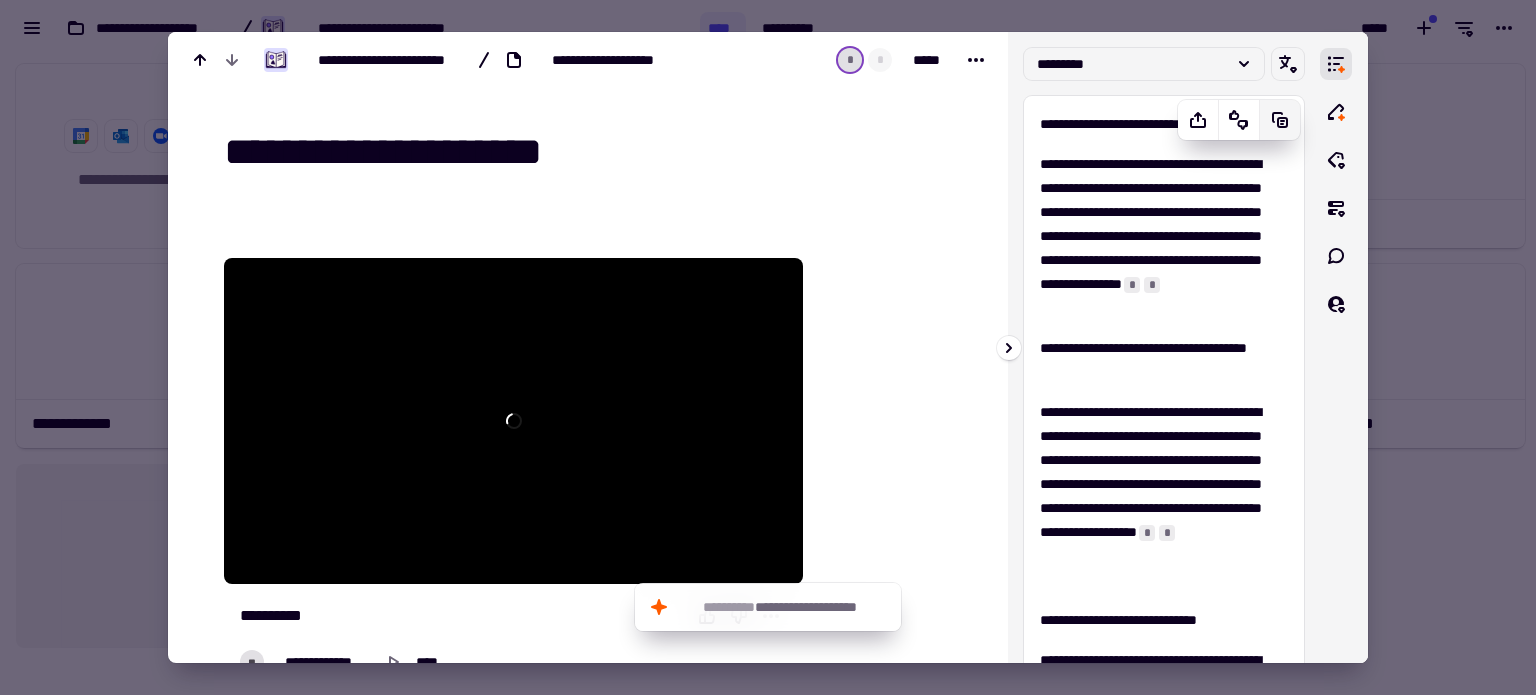 click 